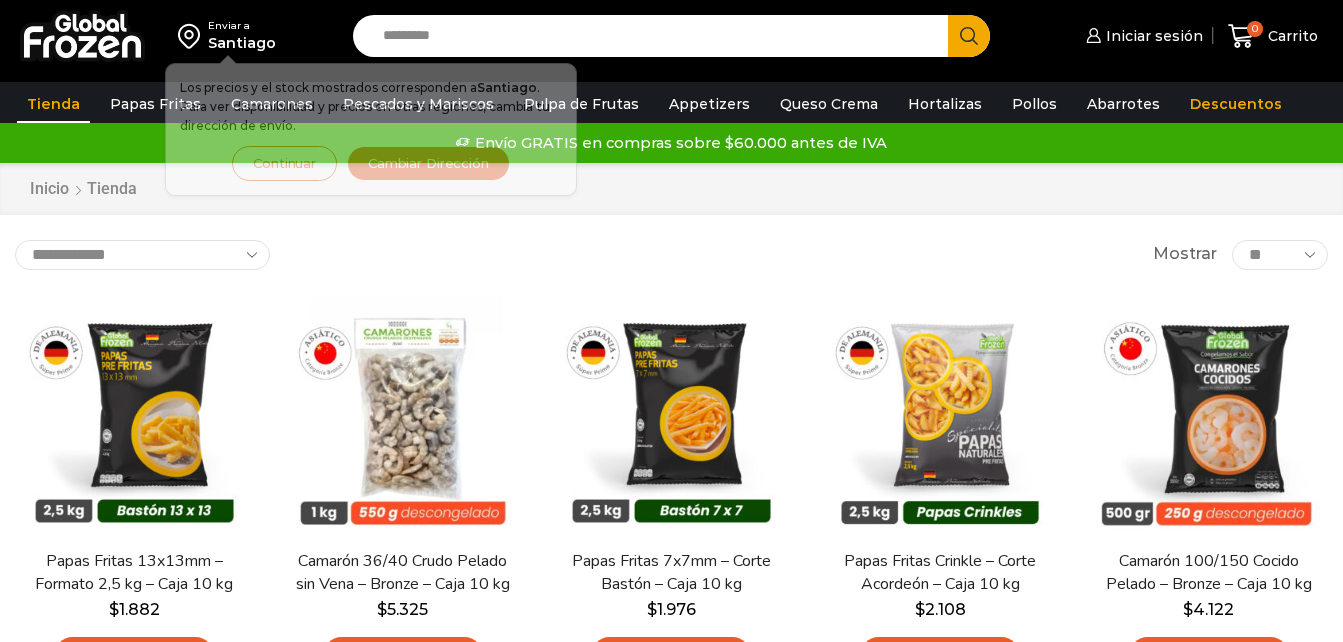 scroll, scrollTop: 0, scrollLeft: 0, axis: both 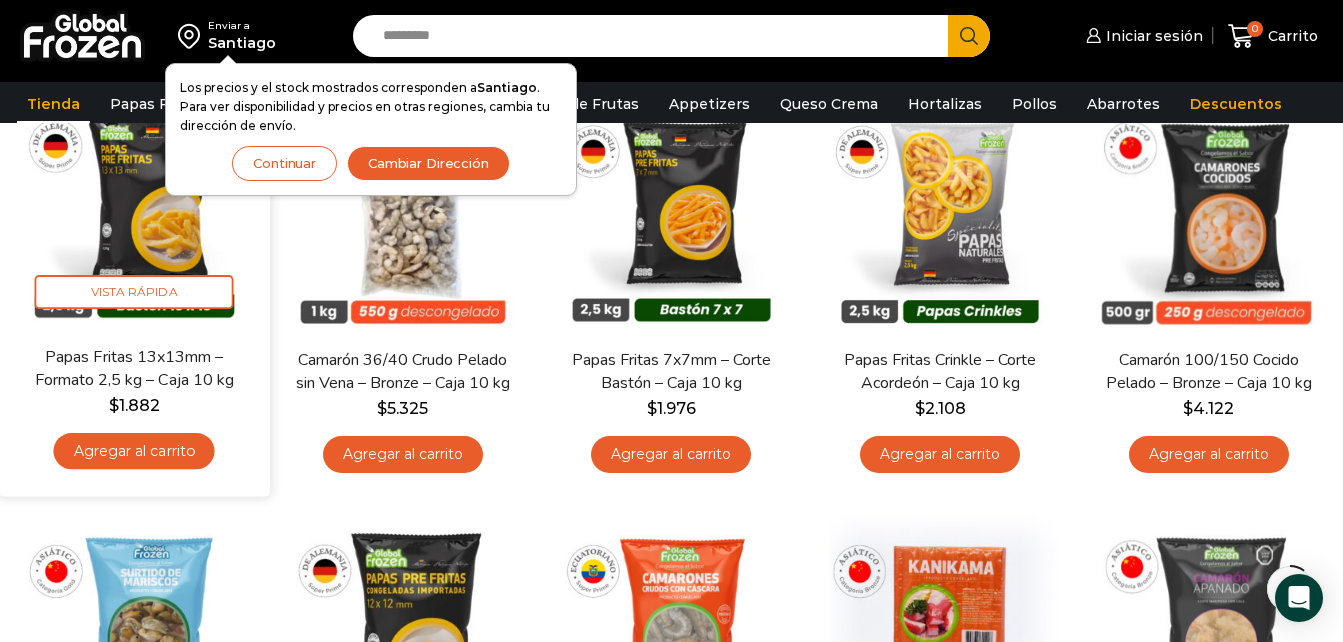 click on "Agregar al carrito" at bounding box center (134, 450) 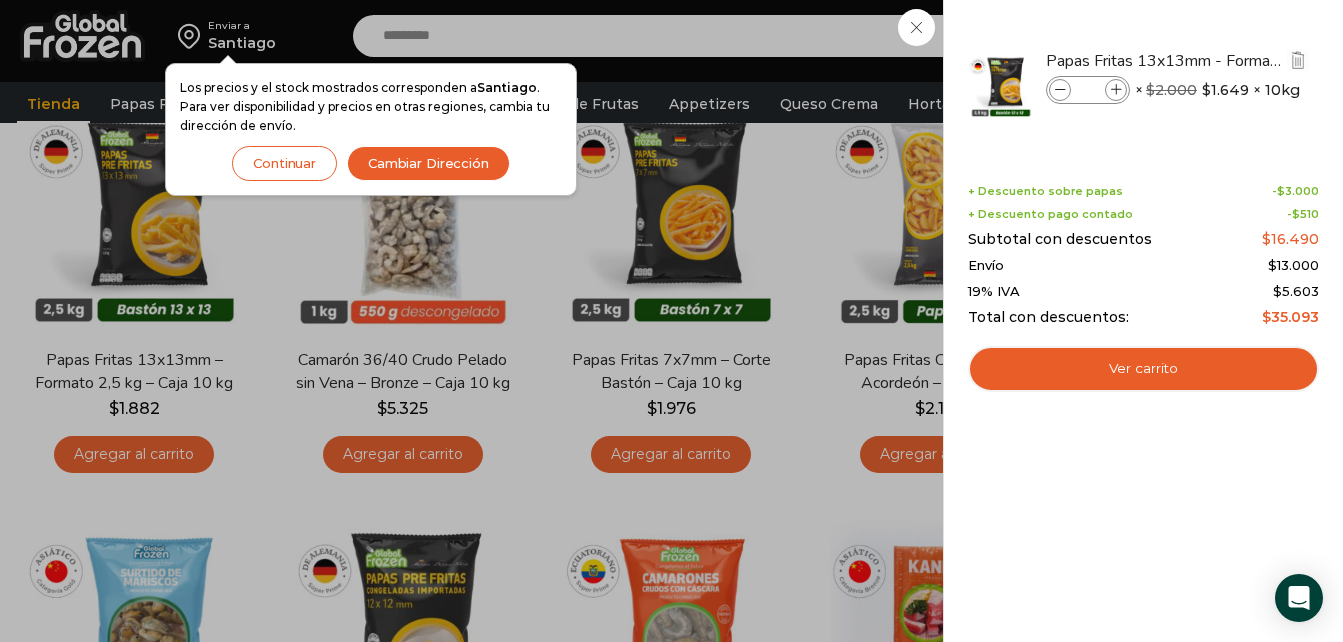 click at bounding box center (1116, 90) 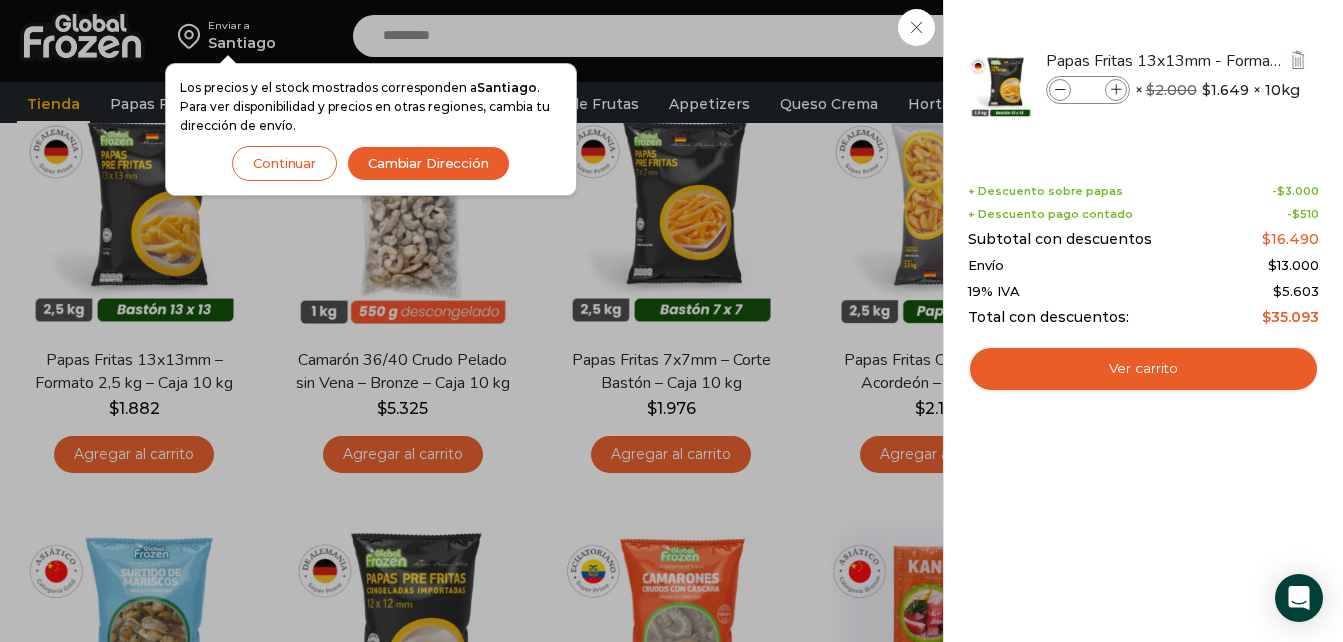 click at bounding box center [1116, 90] 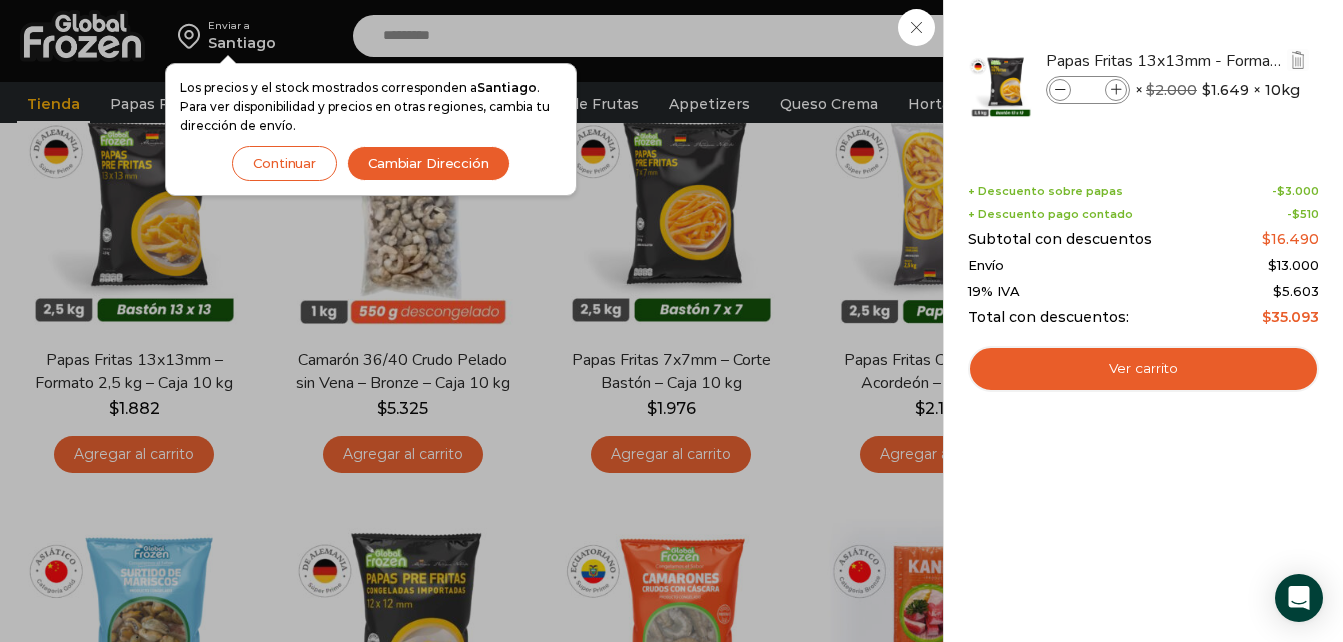 click at bounding box center [1116, 90] 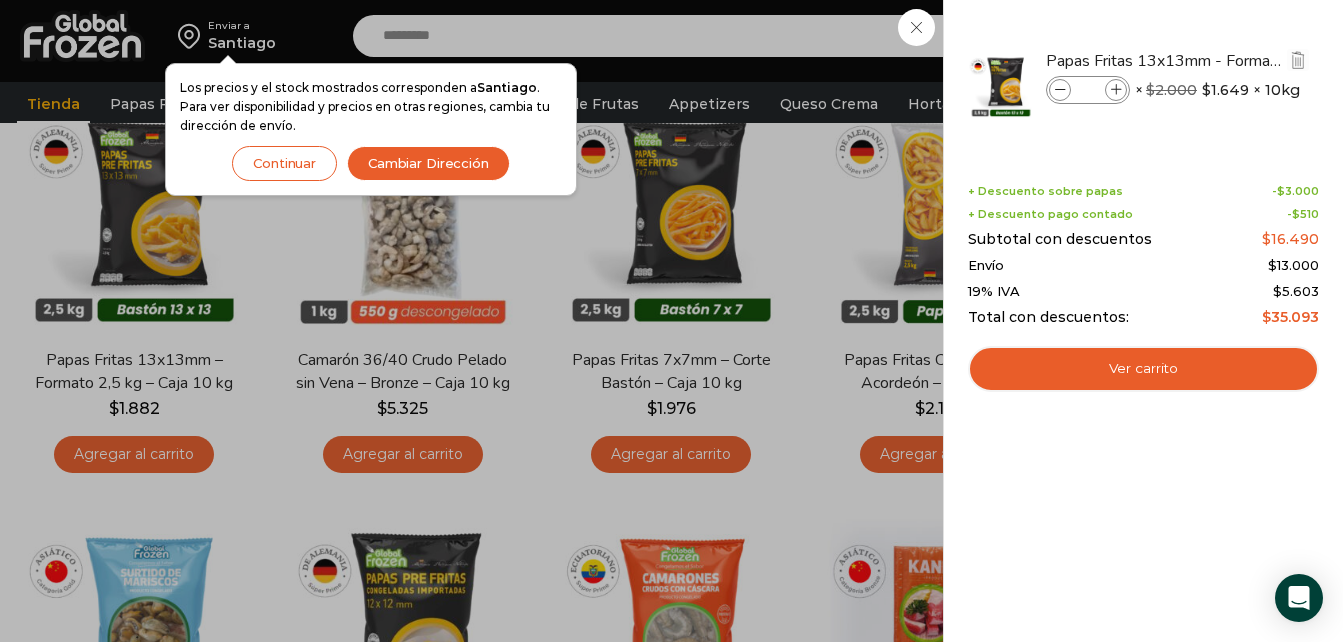 click at bounding box center [1116, 90] 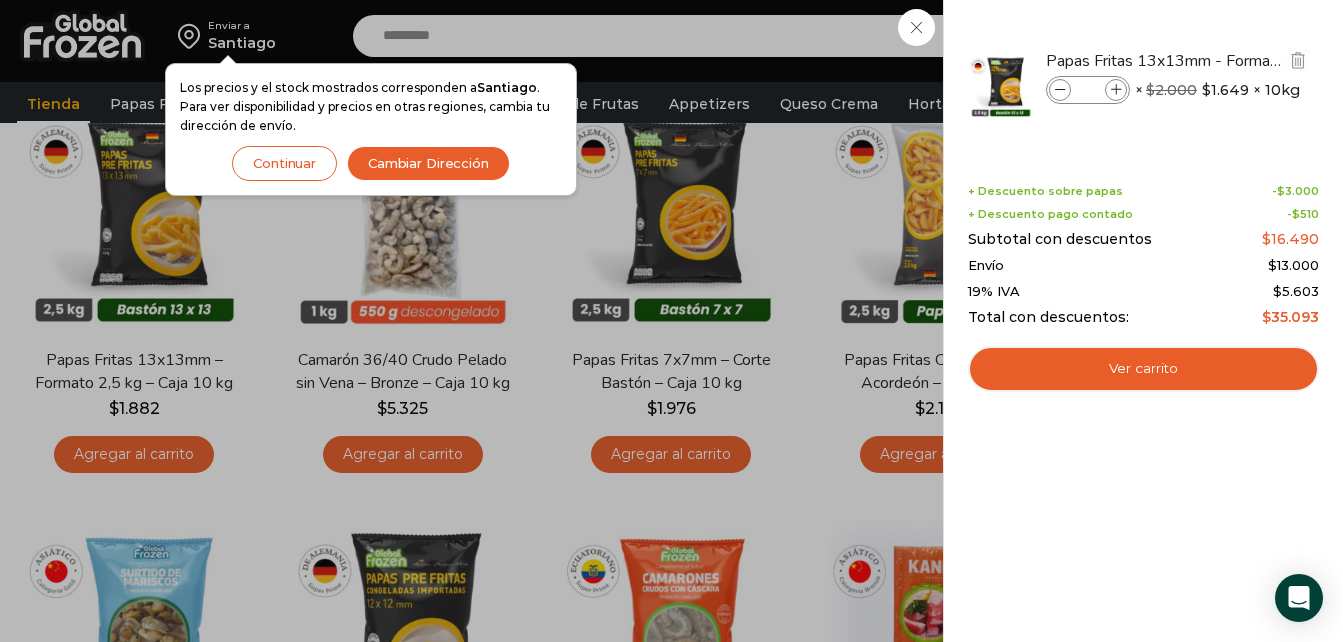 click at bounding box center [1116, 90] 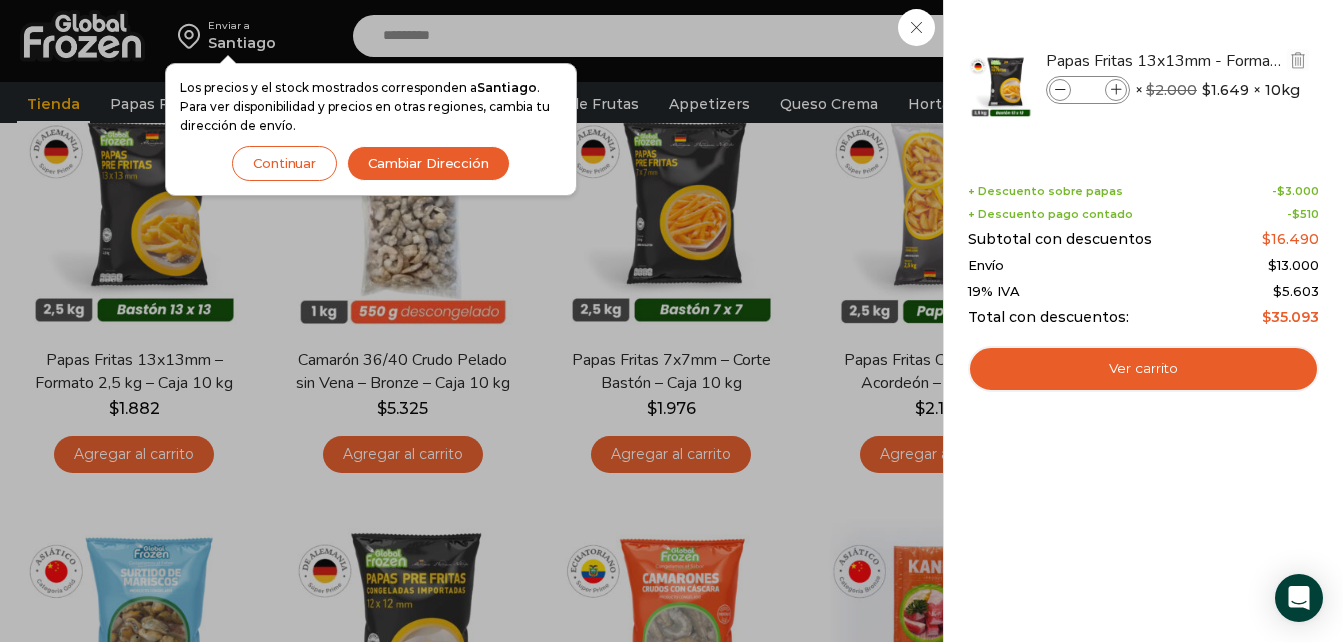 type on "*" 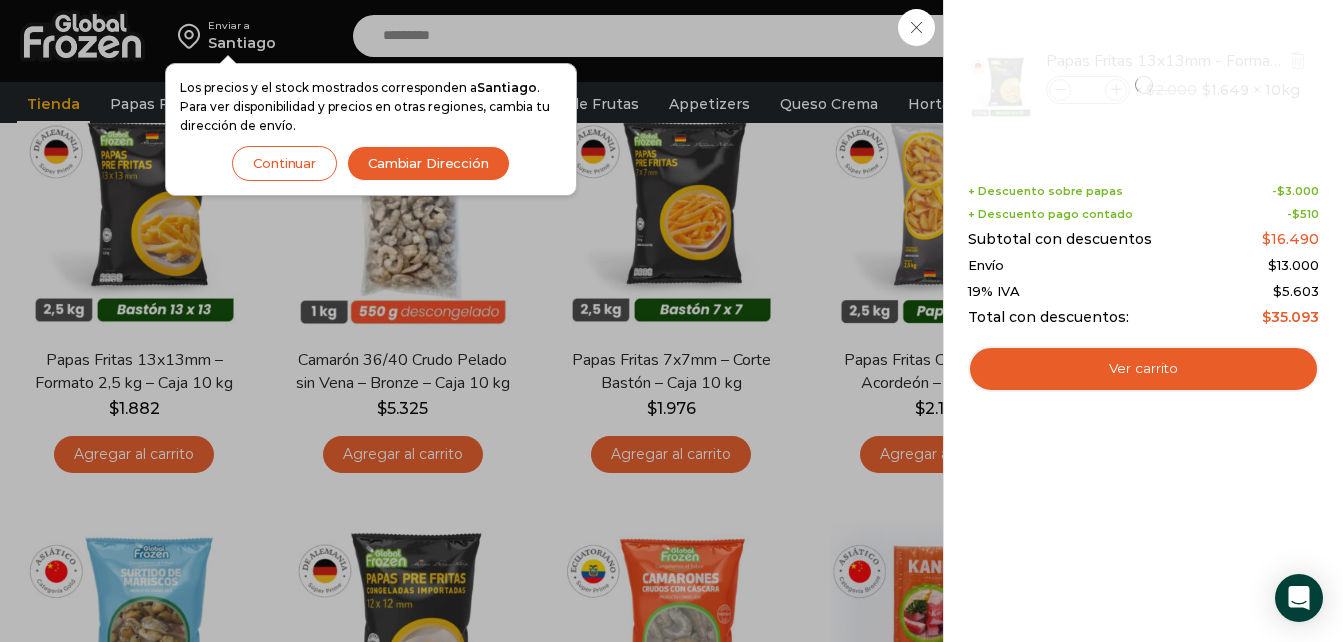 click at bounding box center [1143, 85] 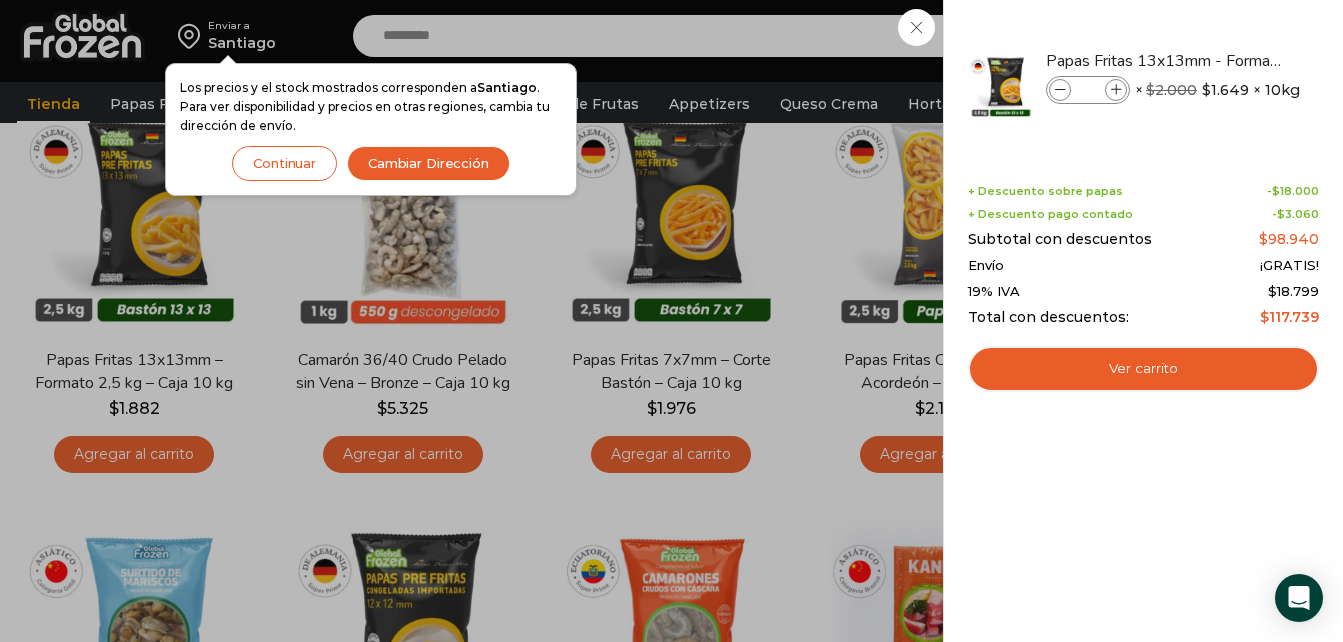 click at bounding box center [1116, 90] 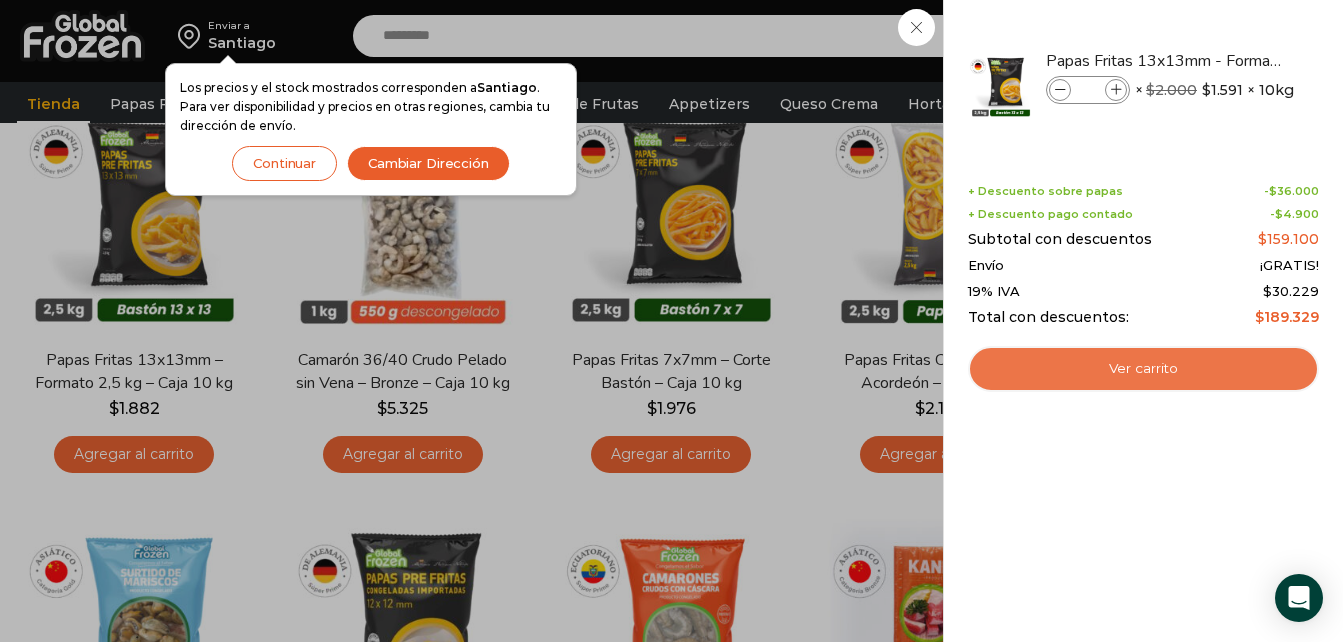 click on "Ver carrito" at bounding box center [1143, 369] 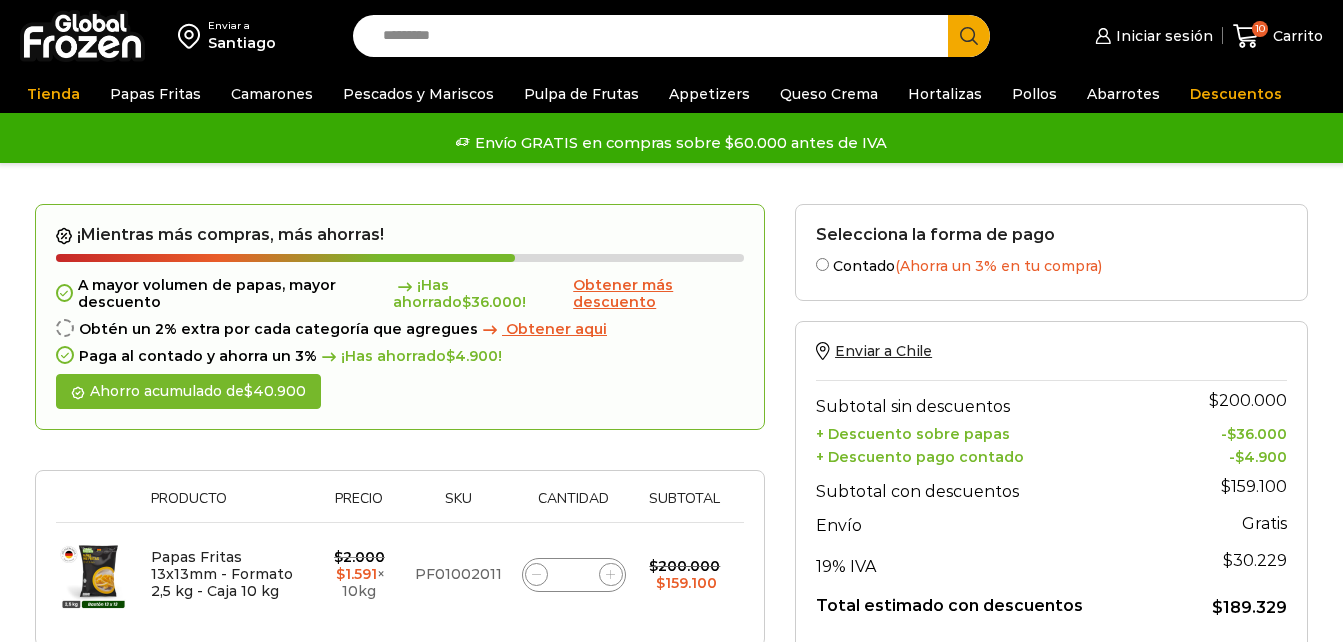 scroll, scrollTop: 0, scrollLeft: 0, axis: both 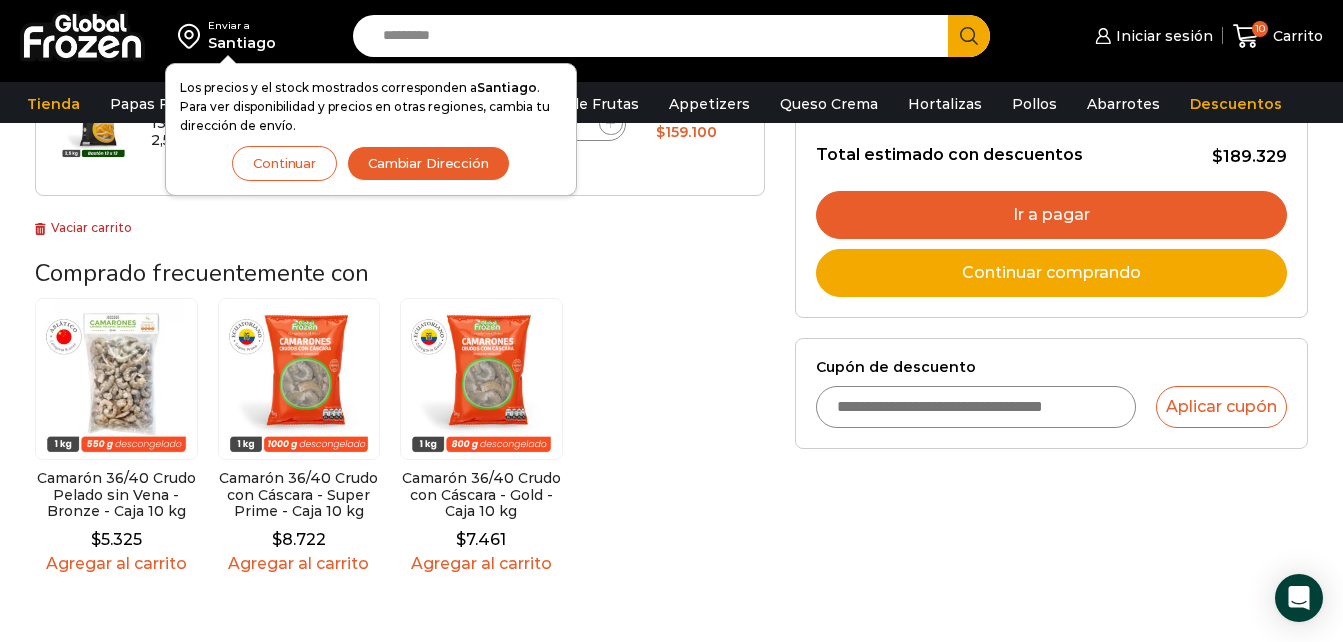 click on "Ir a pagar" at bounding box center (1051, 215) 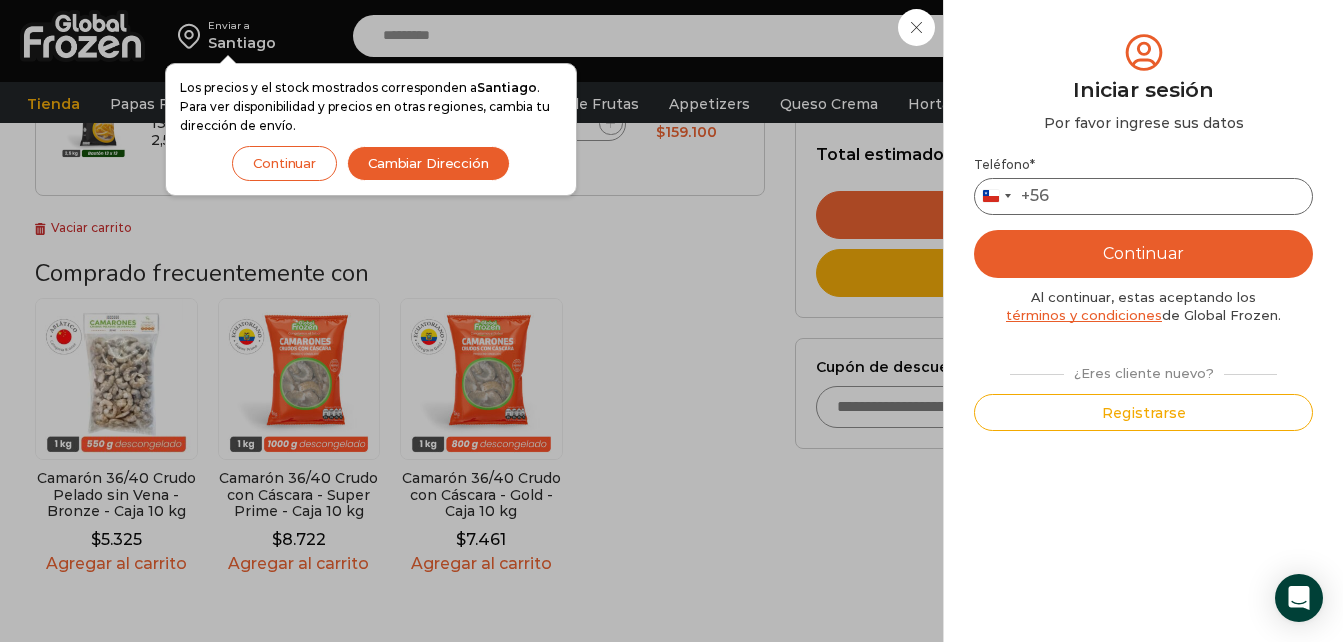 click on "Teléfono
*" at bounding box center (1143, 196) 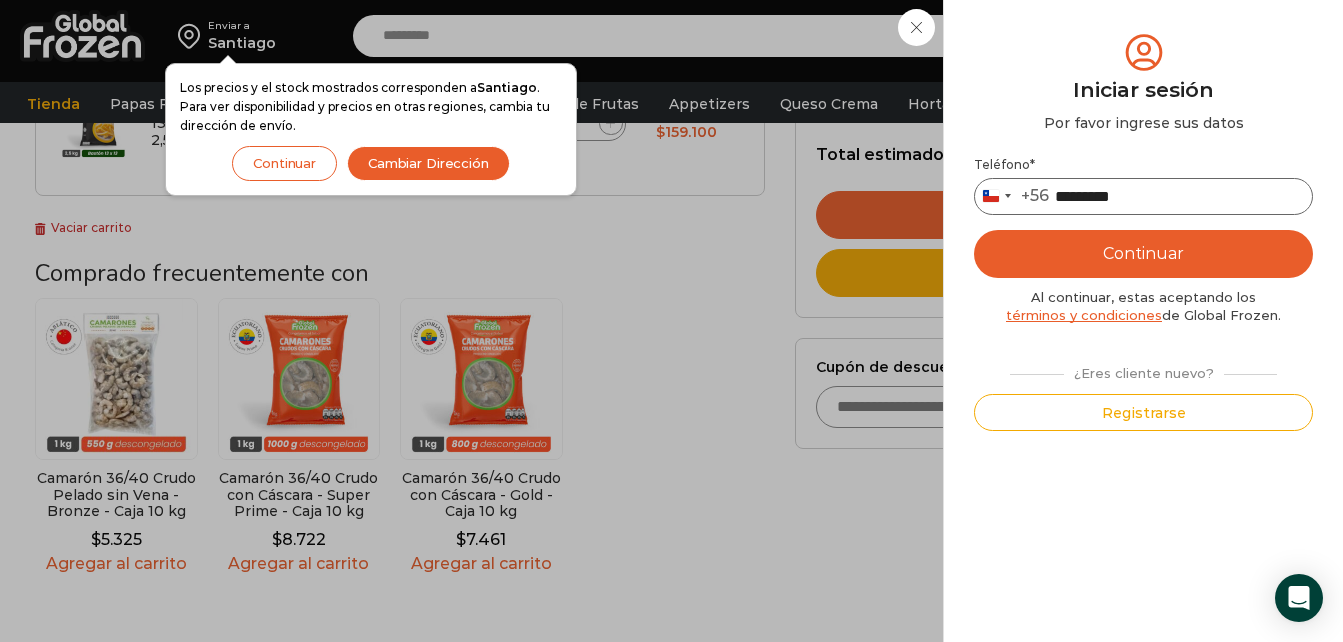 type on "*********" 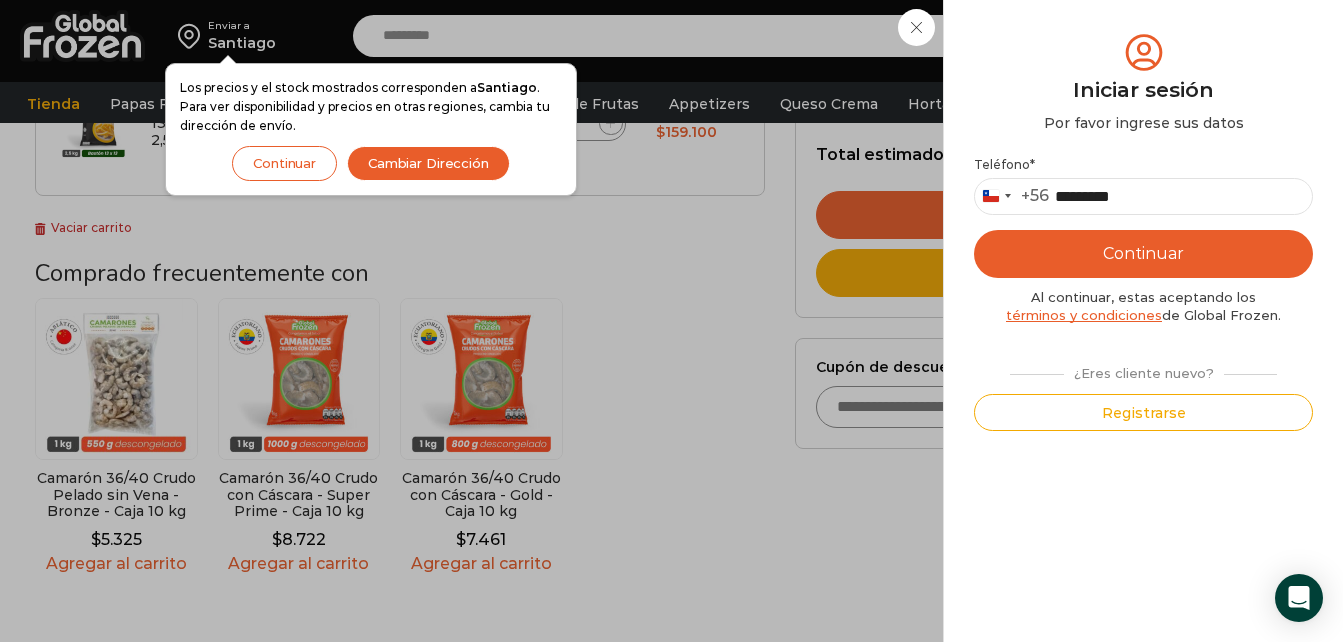 click on "Continuar" at bounding box center [1143, 254] 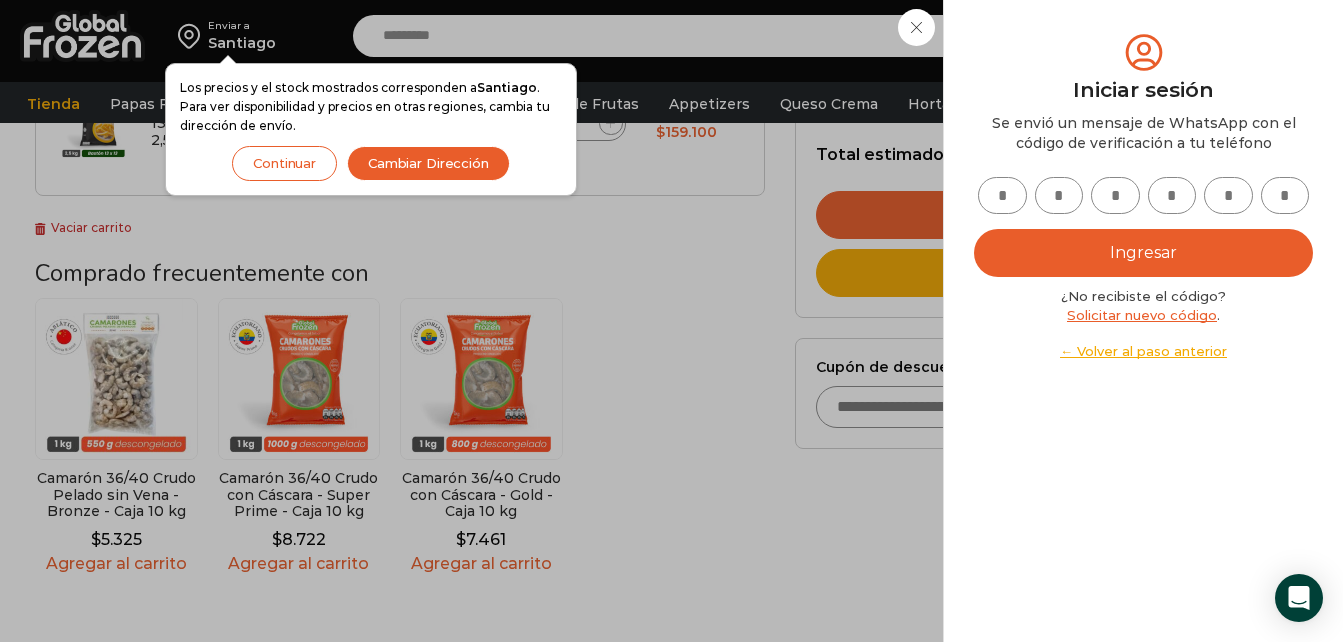 click at bounding box center [1002, 195] 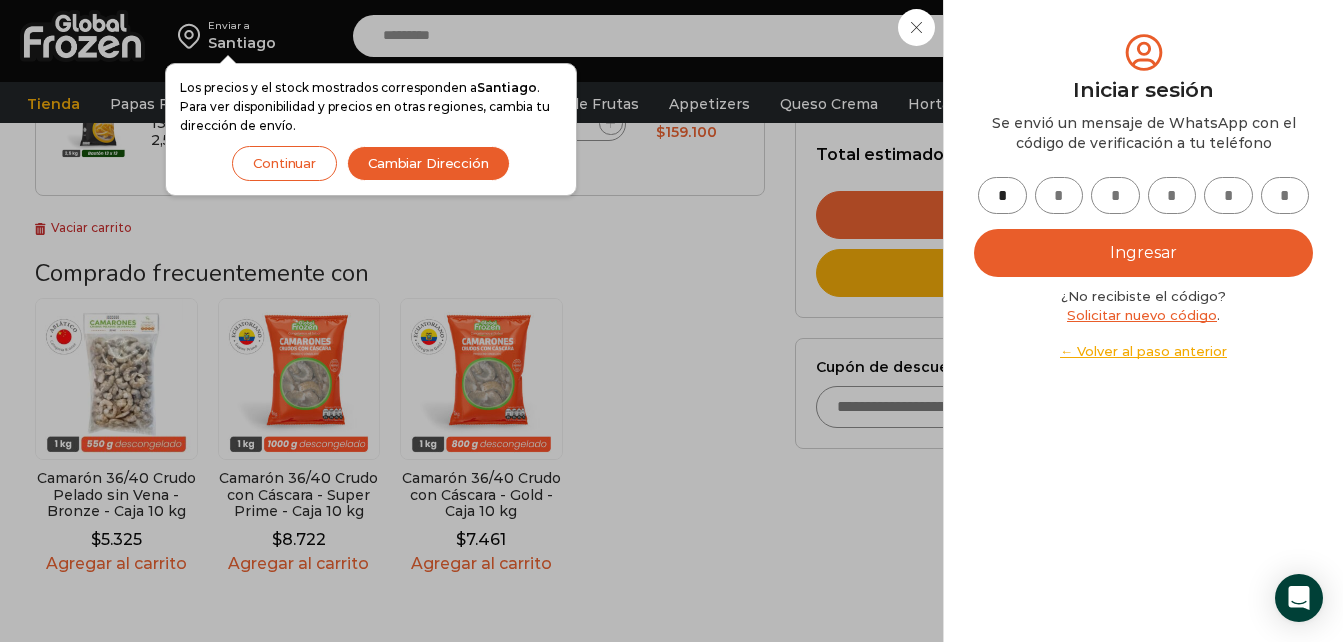 type on "*" 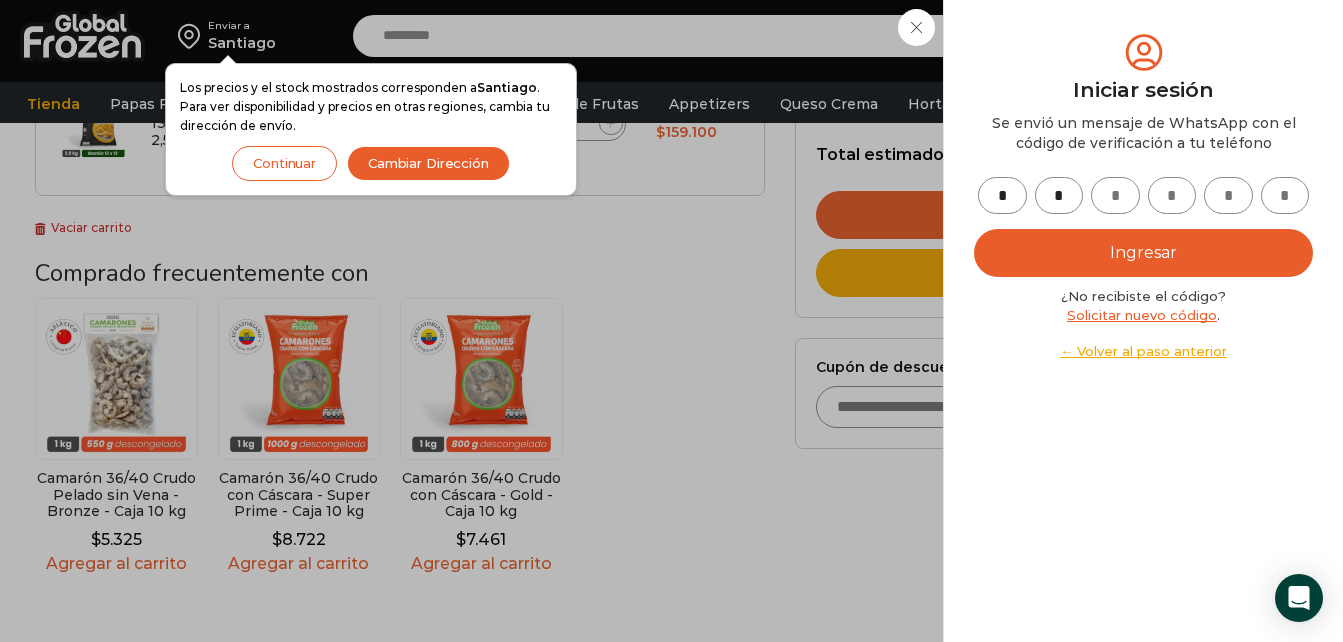 type on "*" 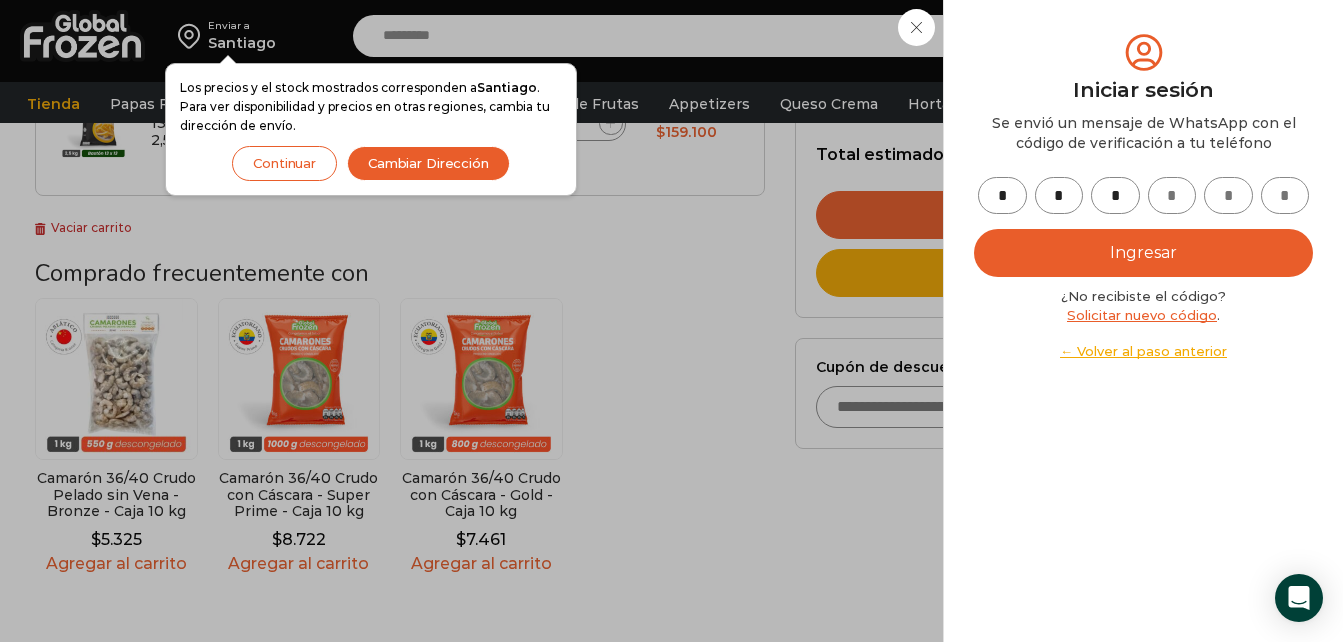 type on "*" 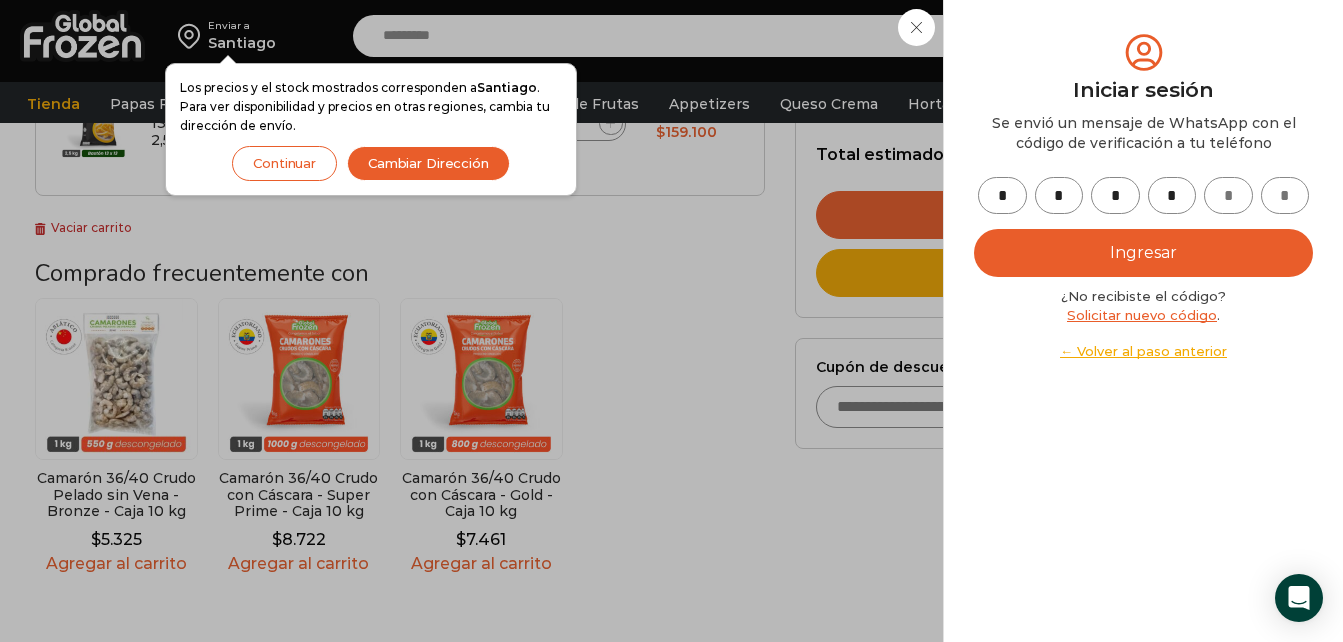 type on "*" 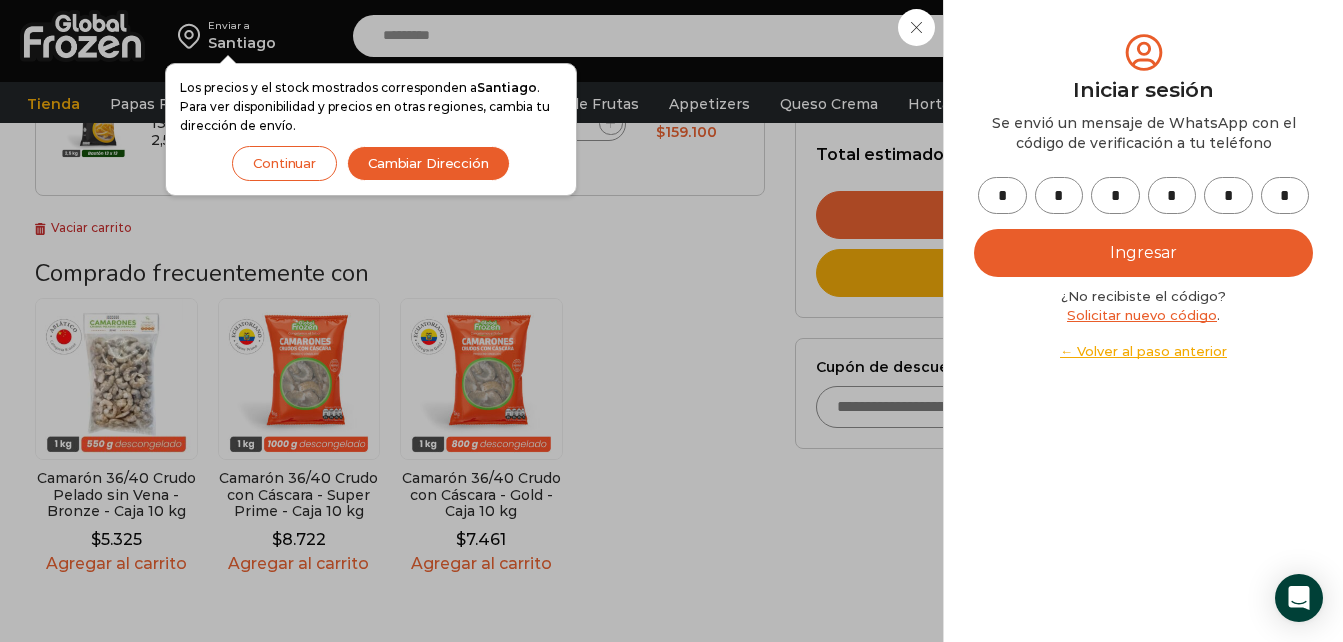 type on "*" 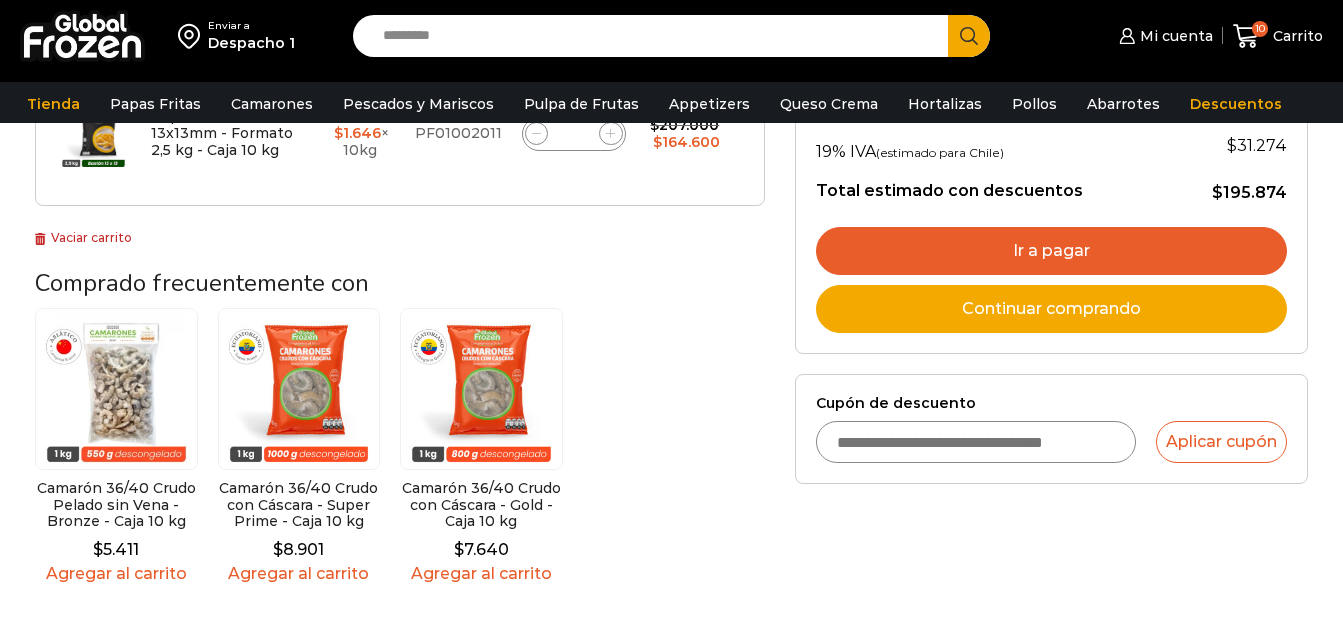 scroll, scrollTop: 451, scrollLeft: 0, axis: vertical 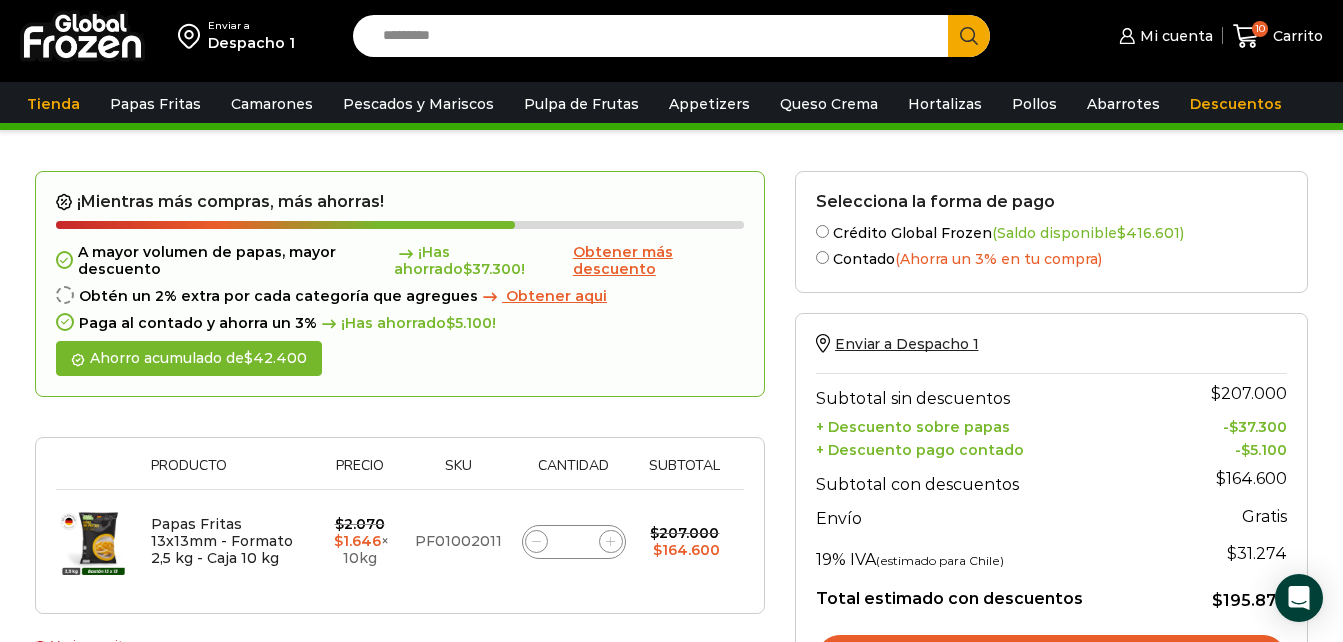 click on "Despacho 1" at bounding box center (251, 43) 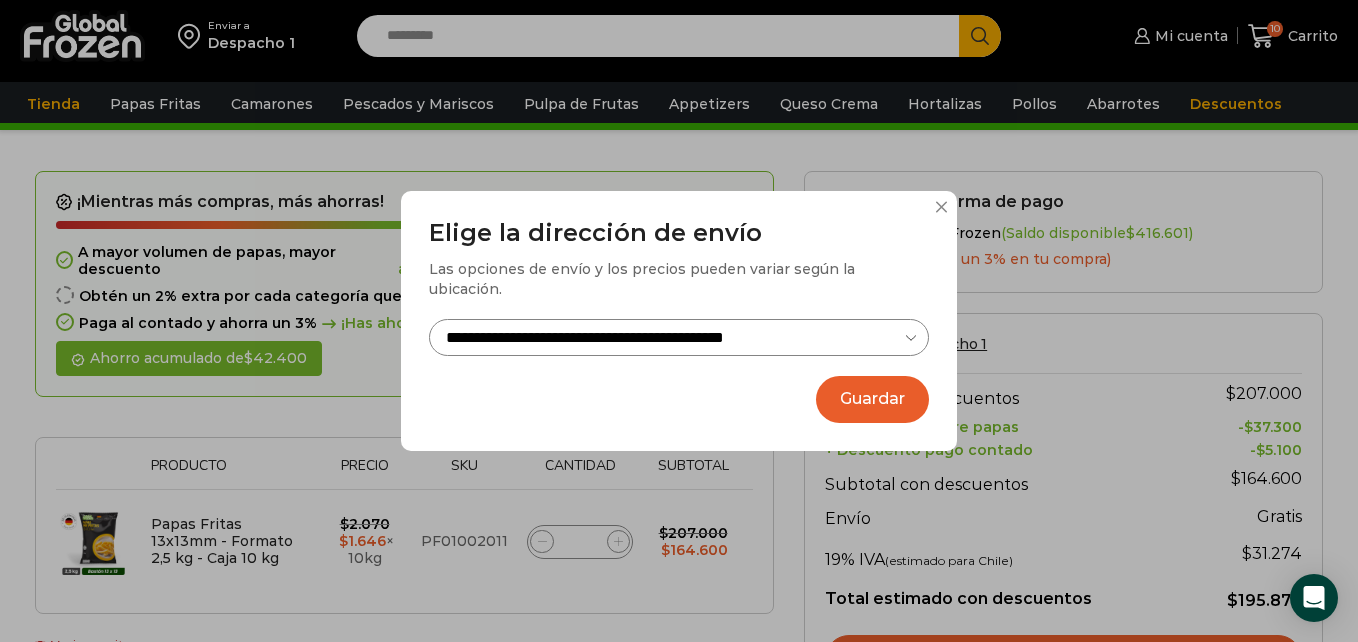 click on "Guardar" at bounding box center [872, 399] 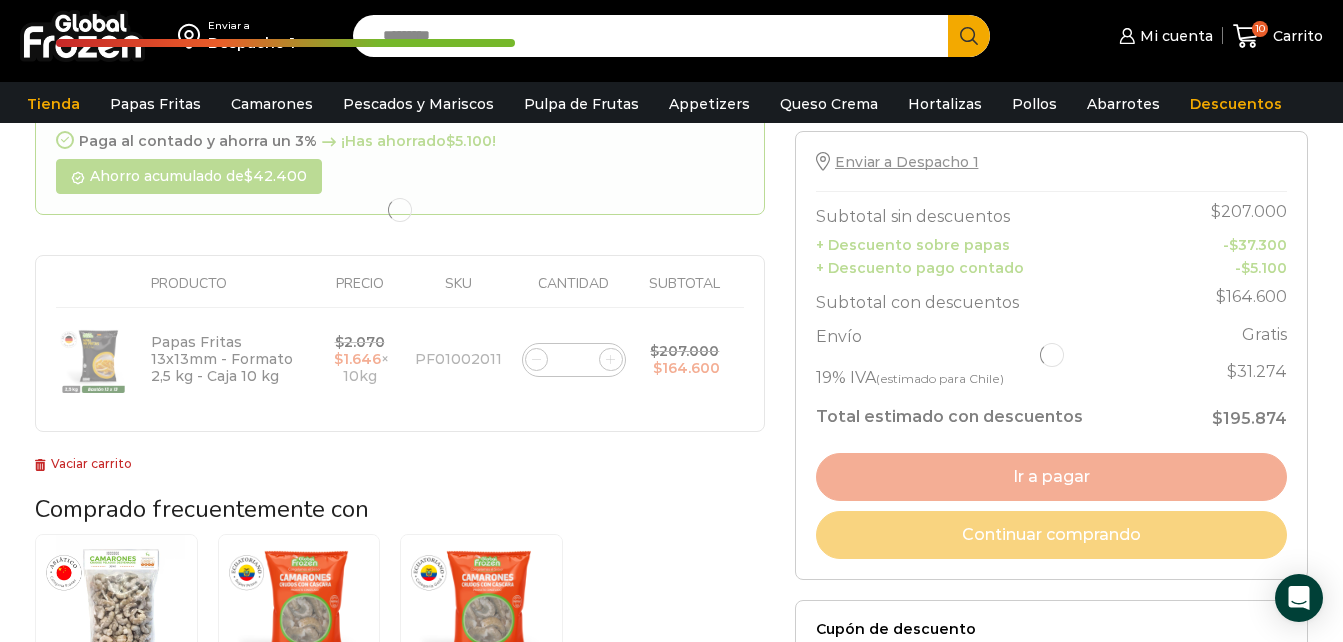 scroll, scrollTop: 405, scrollLeft: 0, axis: vertical 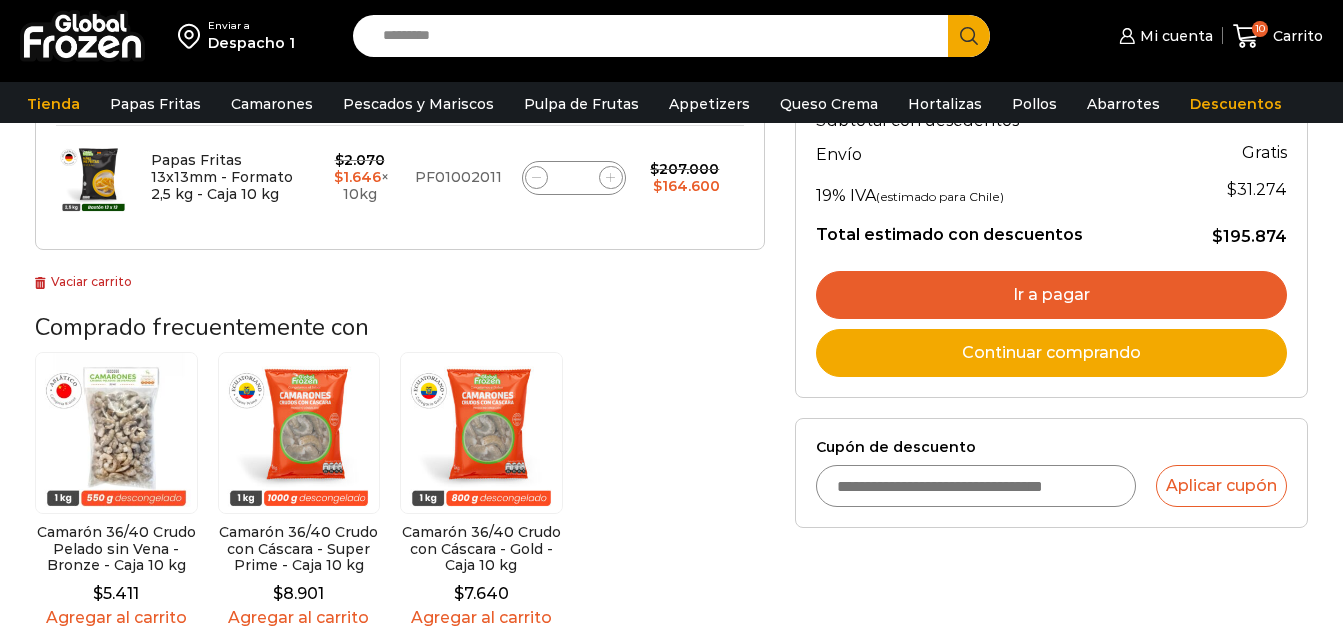 click on "Cupón de descuento" at bounding box center [976, 486] 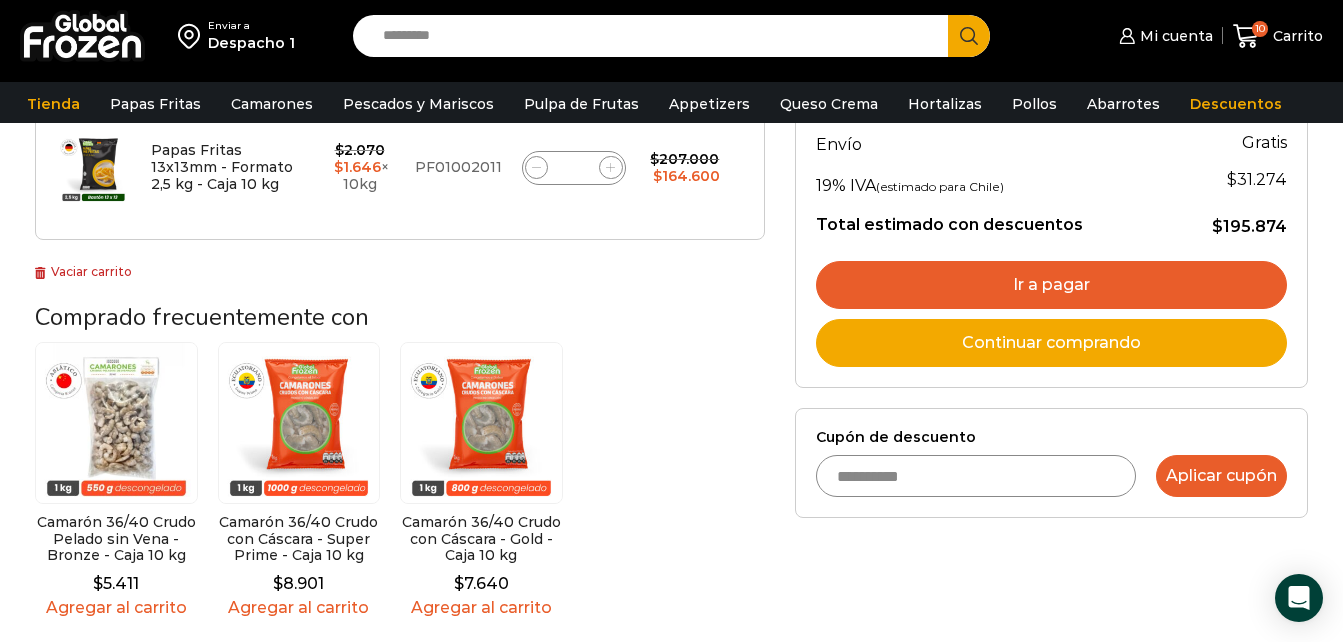 type on "**********" 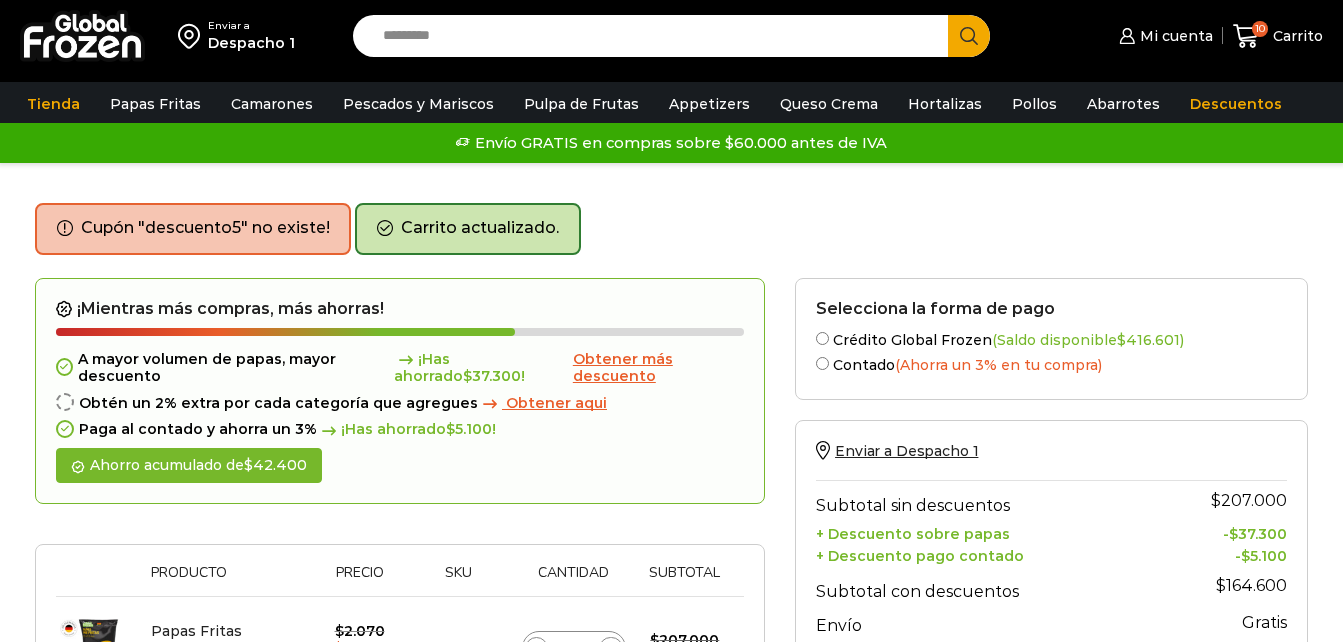 scroll, scrollTop: 0, scrollLeft: 0, axis: both 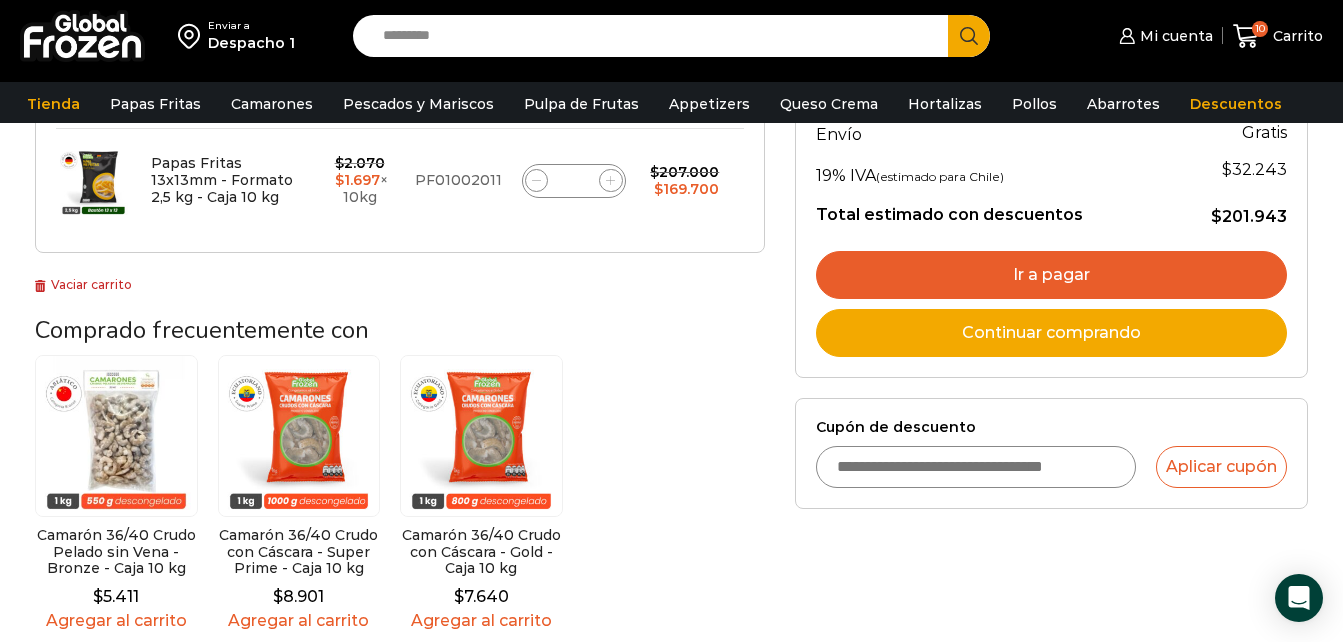 click on "Cupón de descuento" at bounding box center (976, 467) 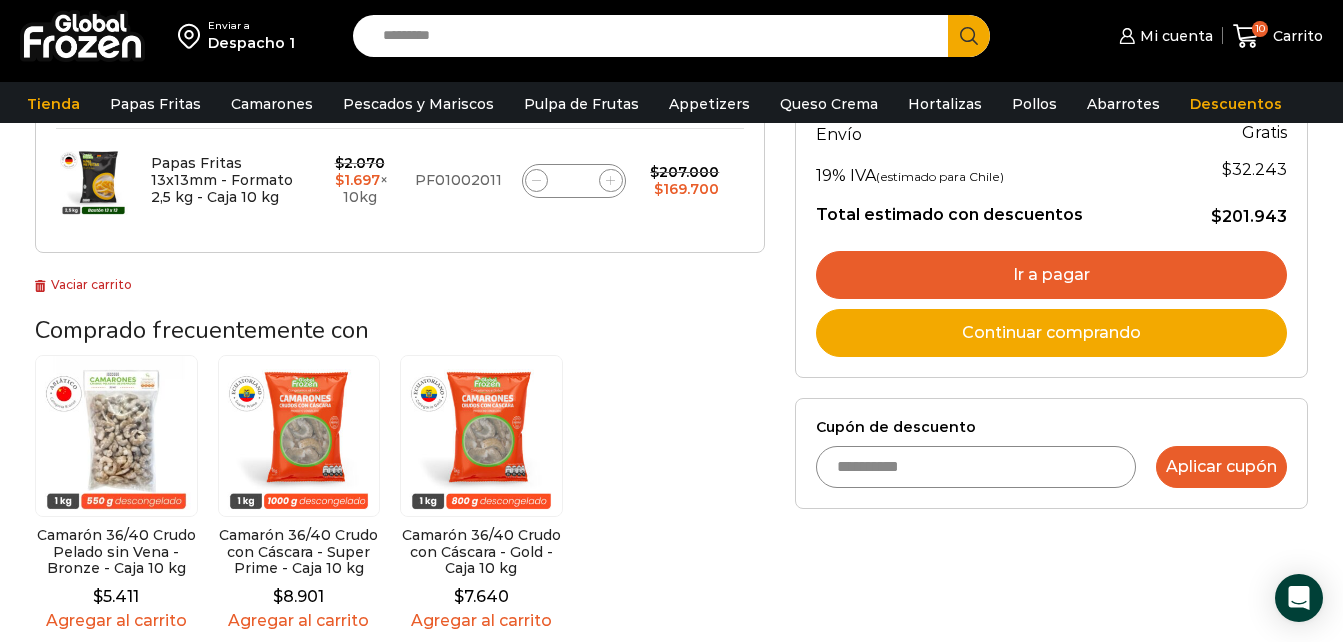 type on "**********" 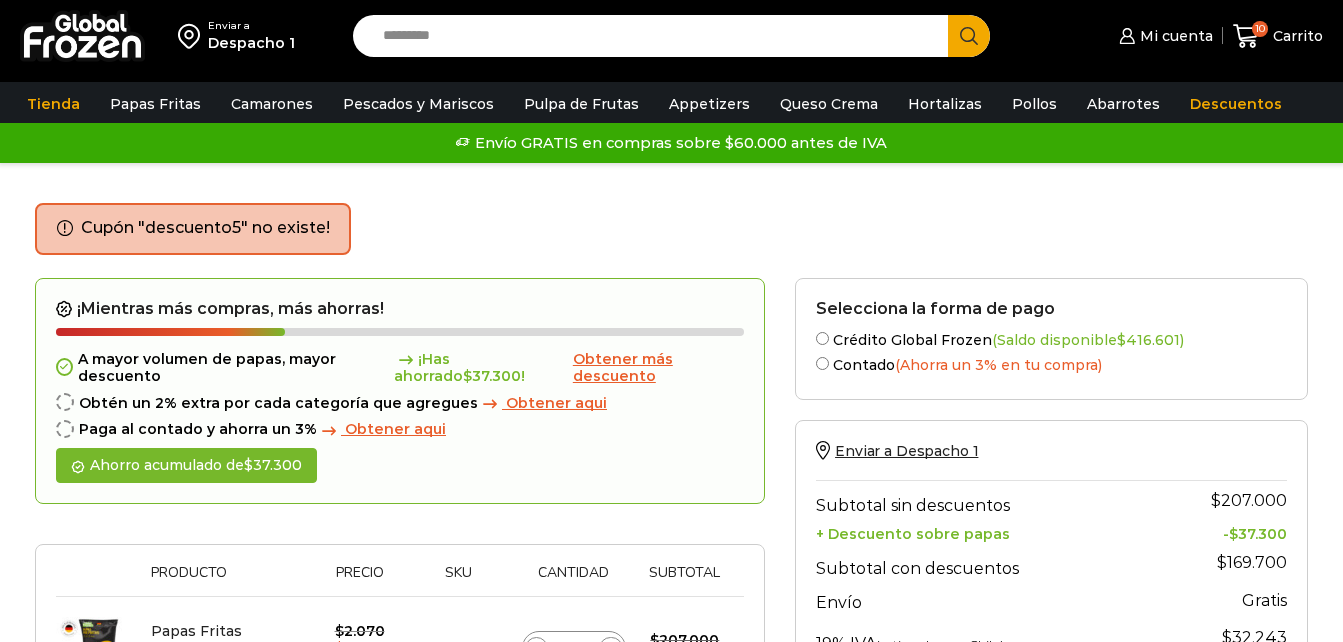 scroll, scrollTop: 0, scrollLeft: 0, axis: both 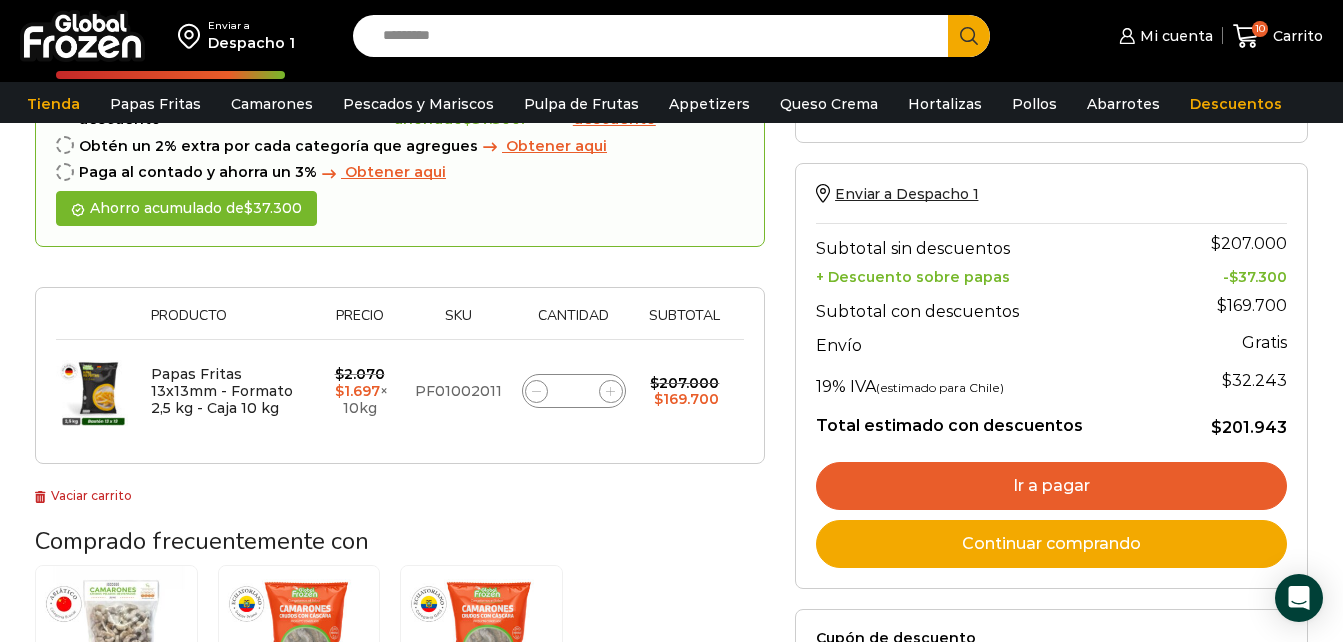 click 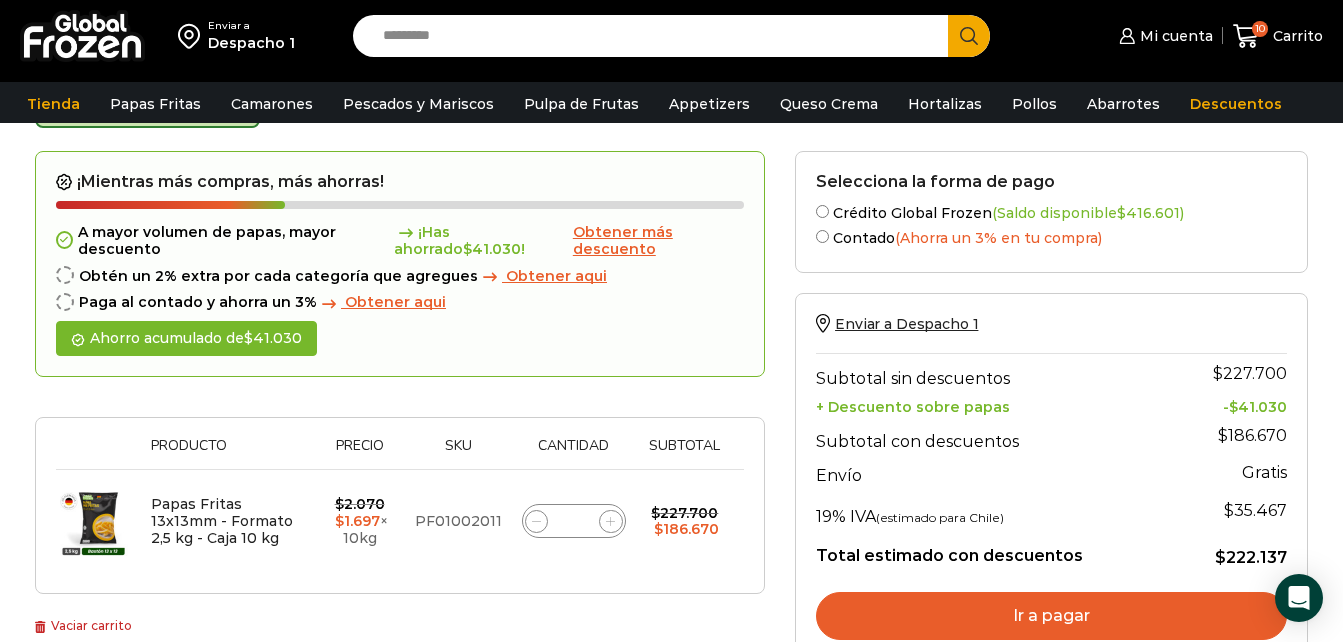 scroll, scrollTop: 133, scrollLeft: 0, axis: vertical 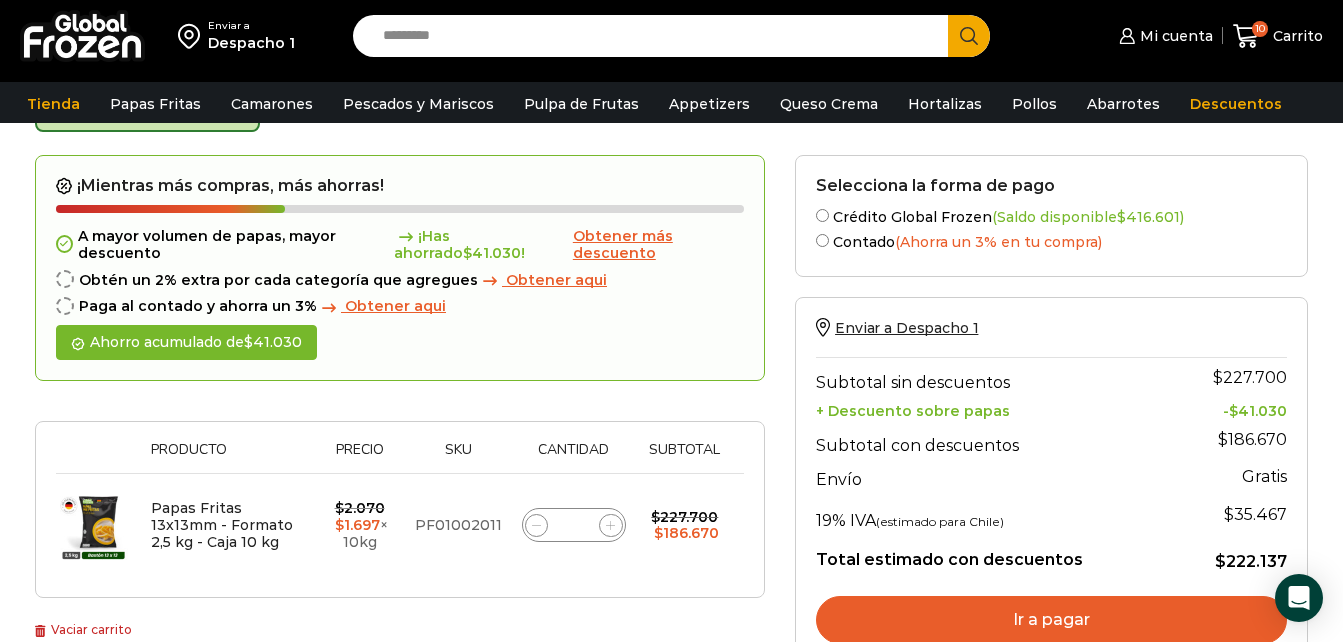 click 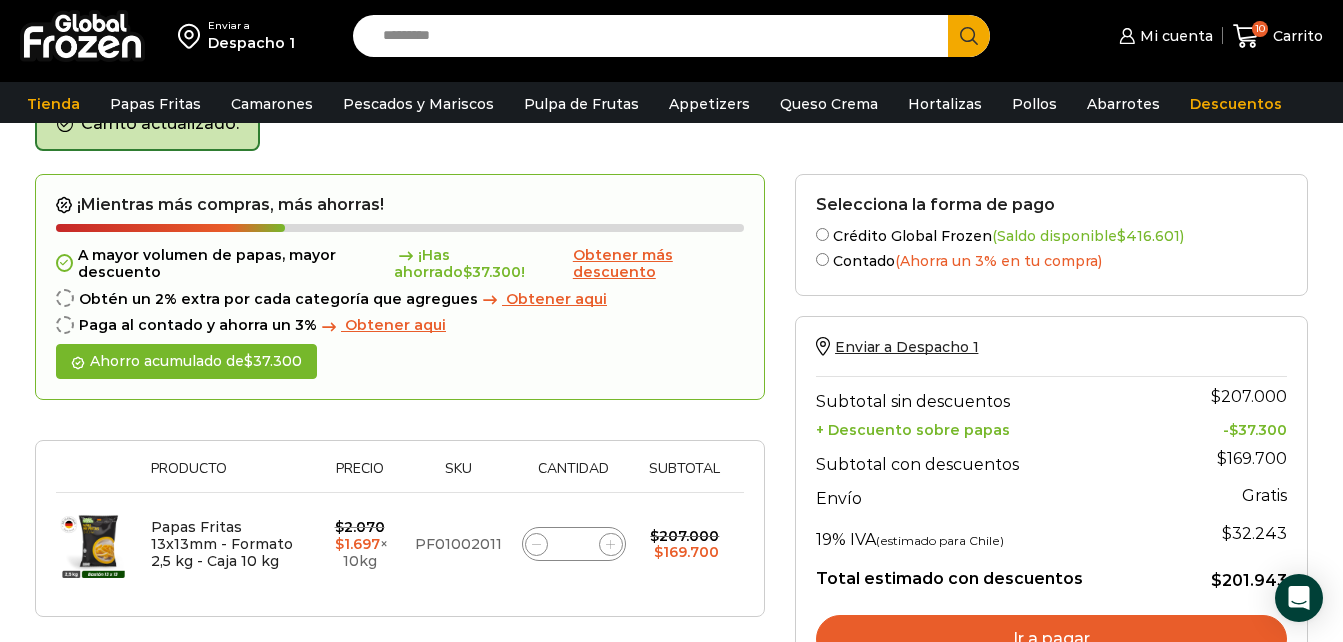 scroll, scrollTop: 113, scrollLeft: 0, axis: vertical 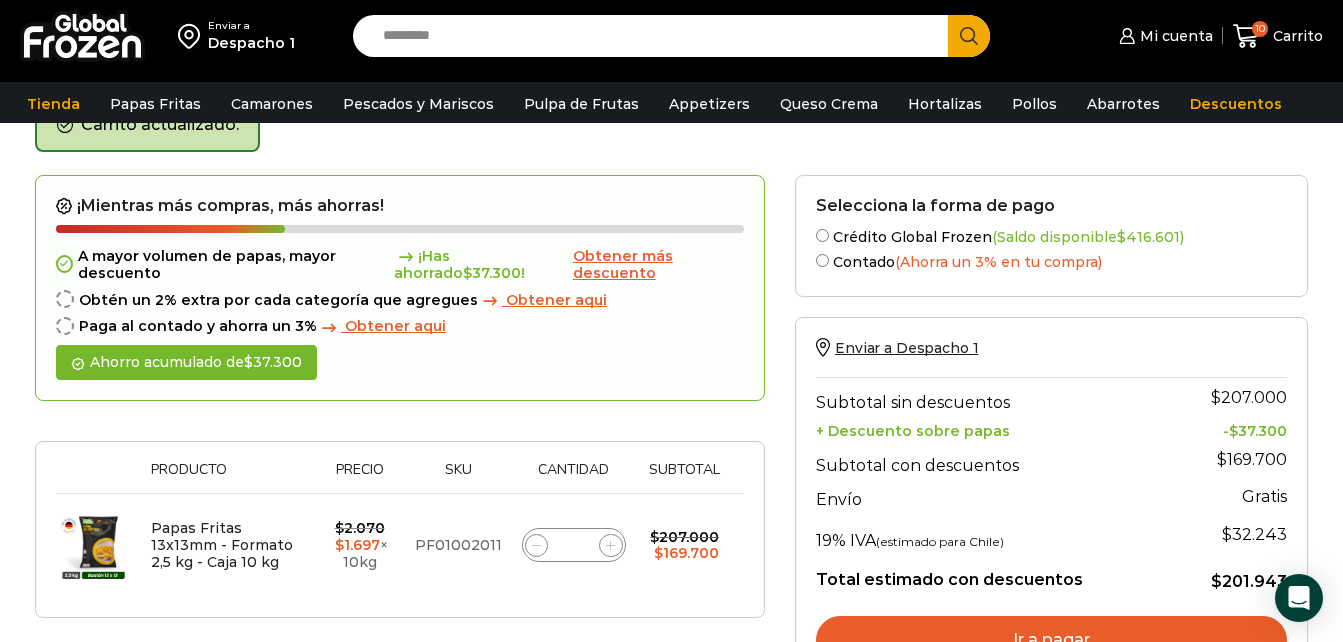 click 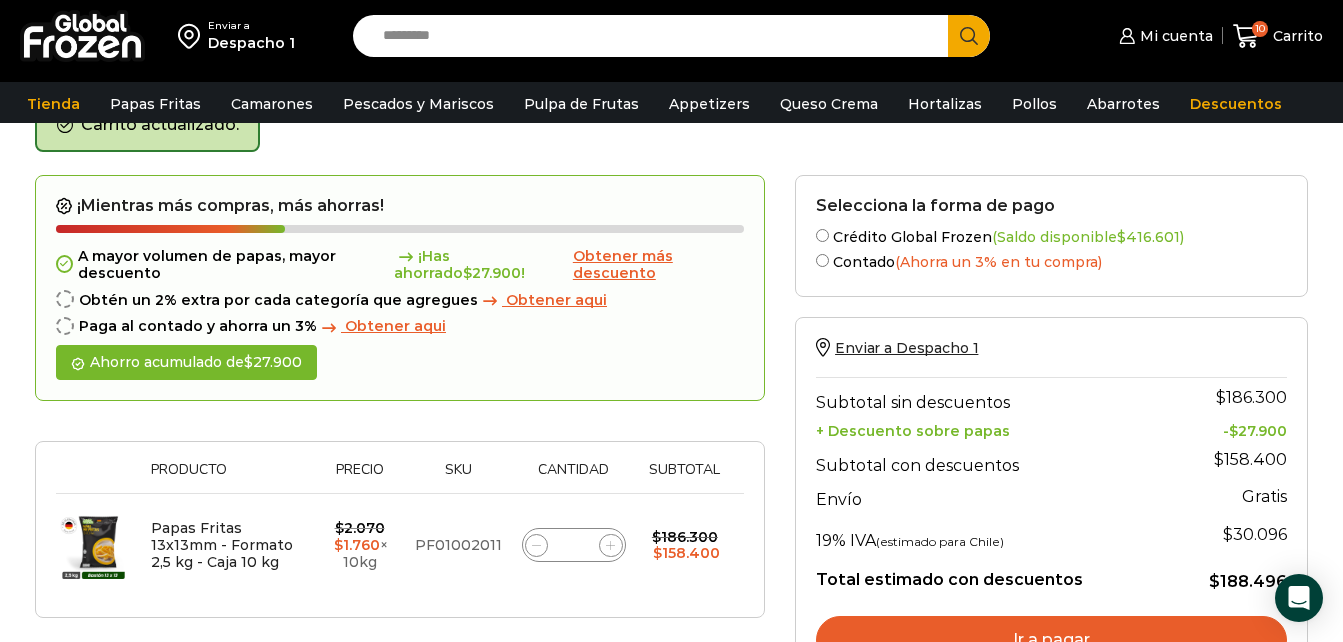 click 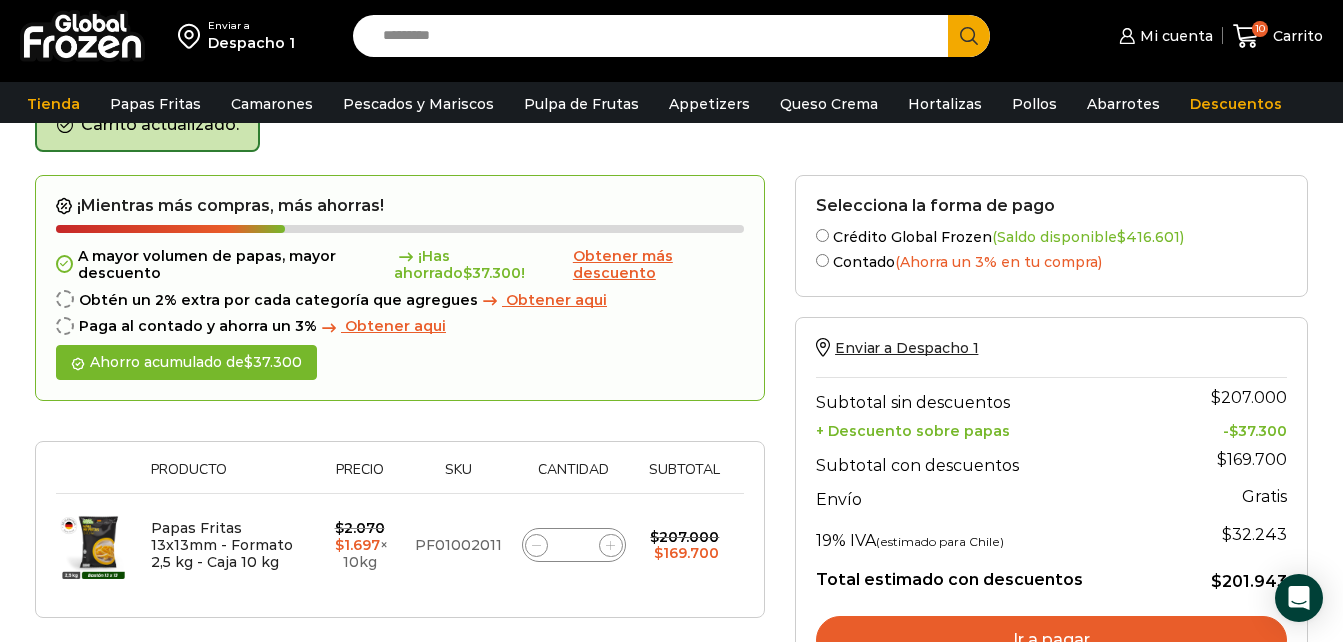 click 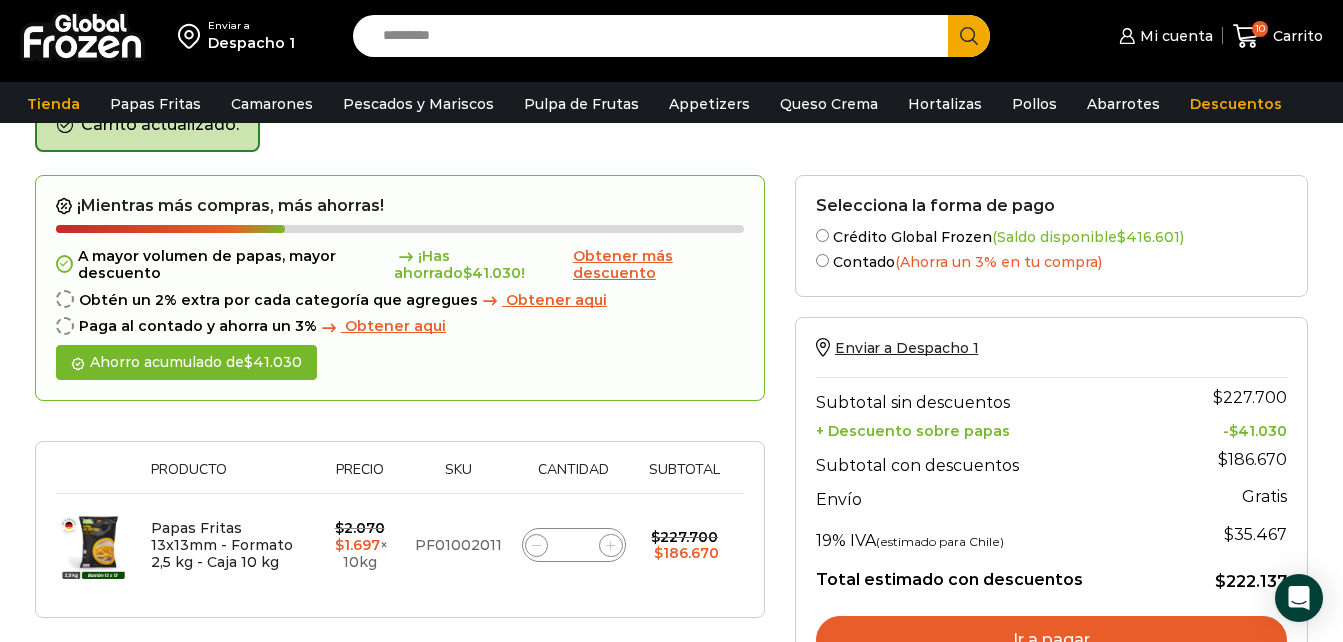 click 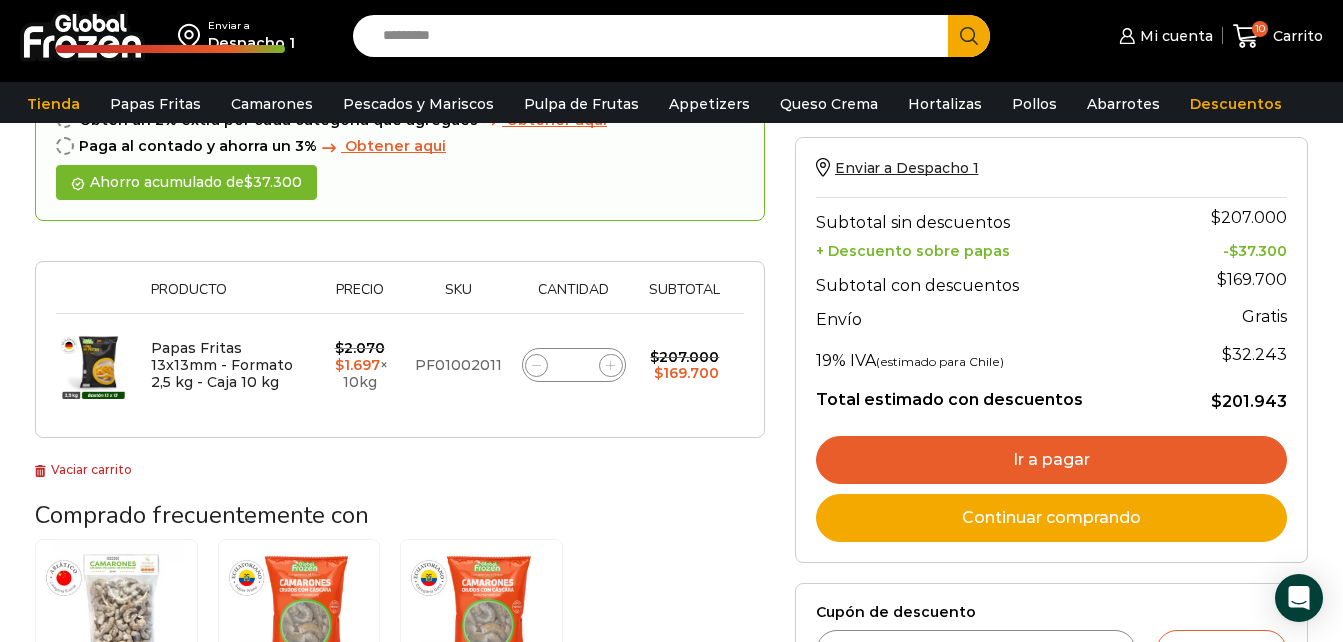 scroll, scrollTop: 341, scrollLeft: 0, axis: vertical 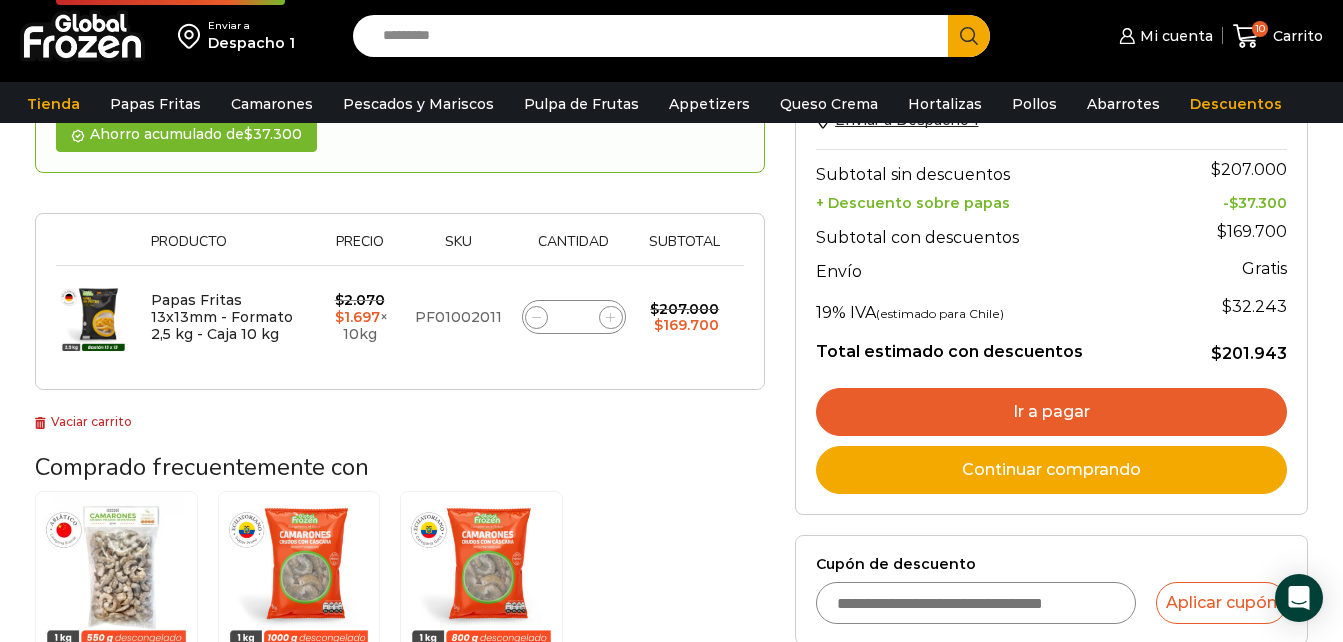 click on "Ir a pagar" at bounding box center [1051, 412] 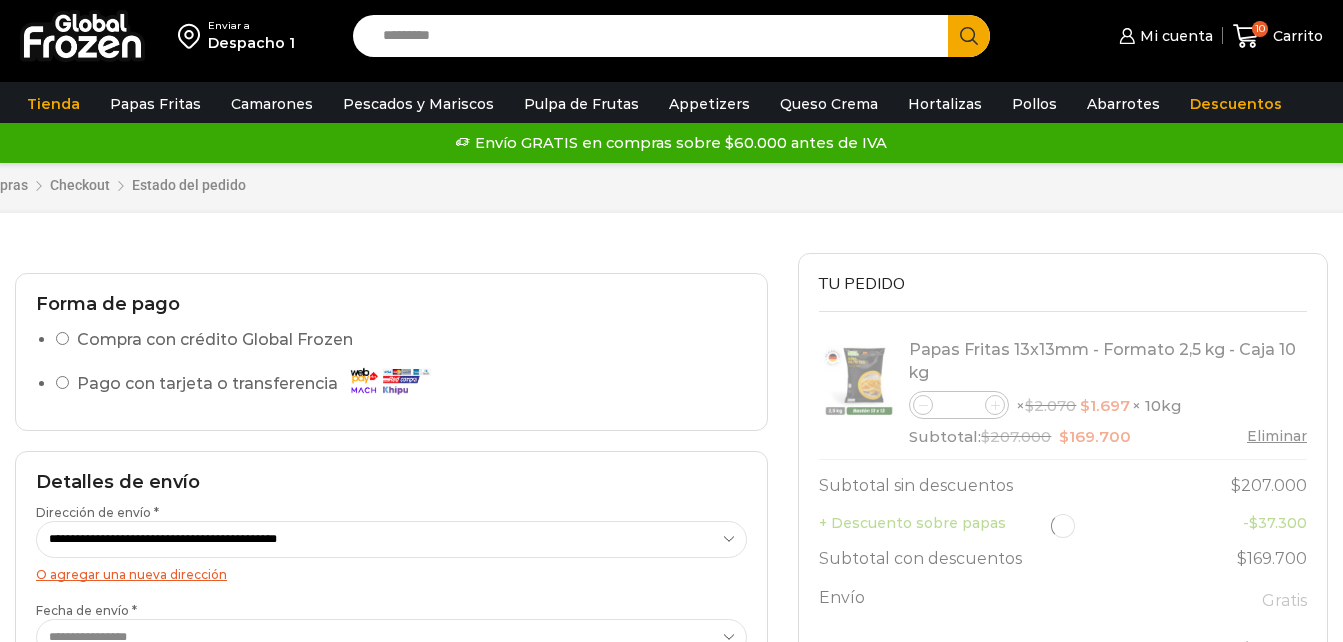 scroll, scrollTop: 0, scrollLeft: 0, axis: both 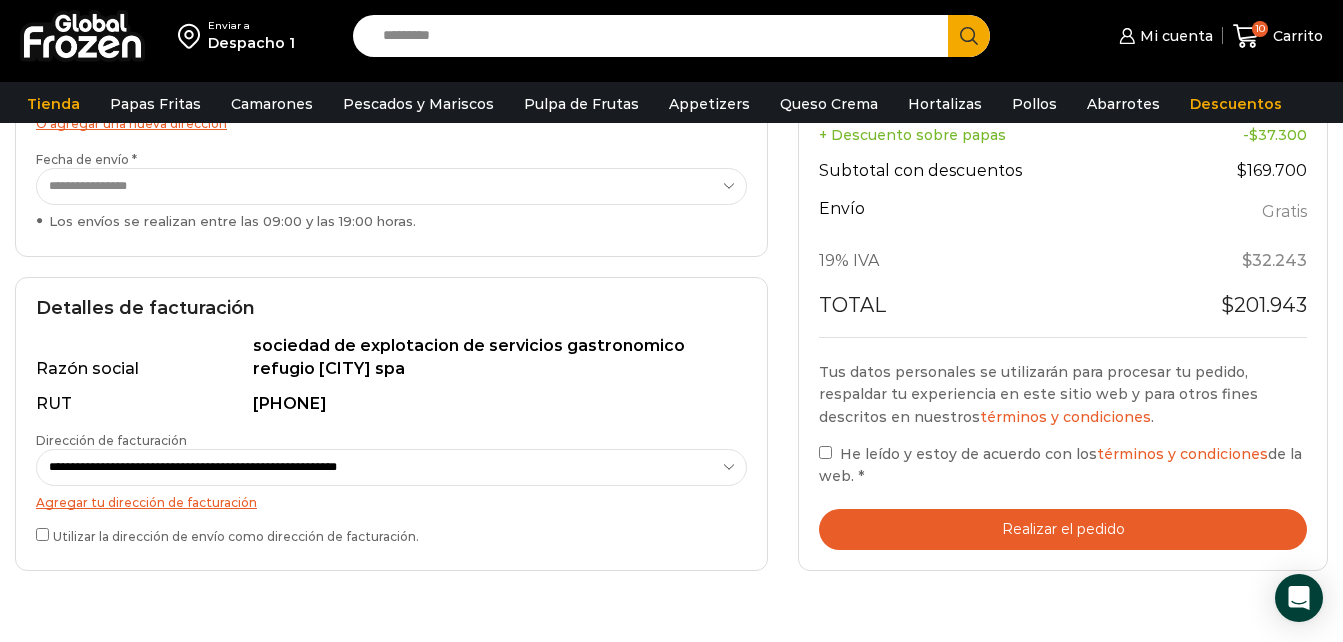 click on "**********" at bounding box center [391, 467] 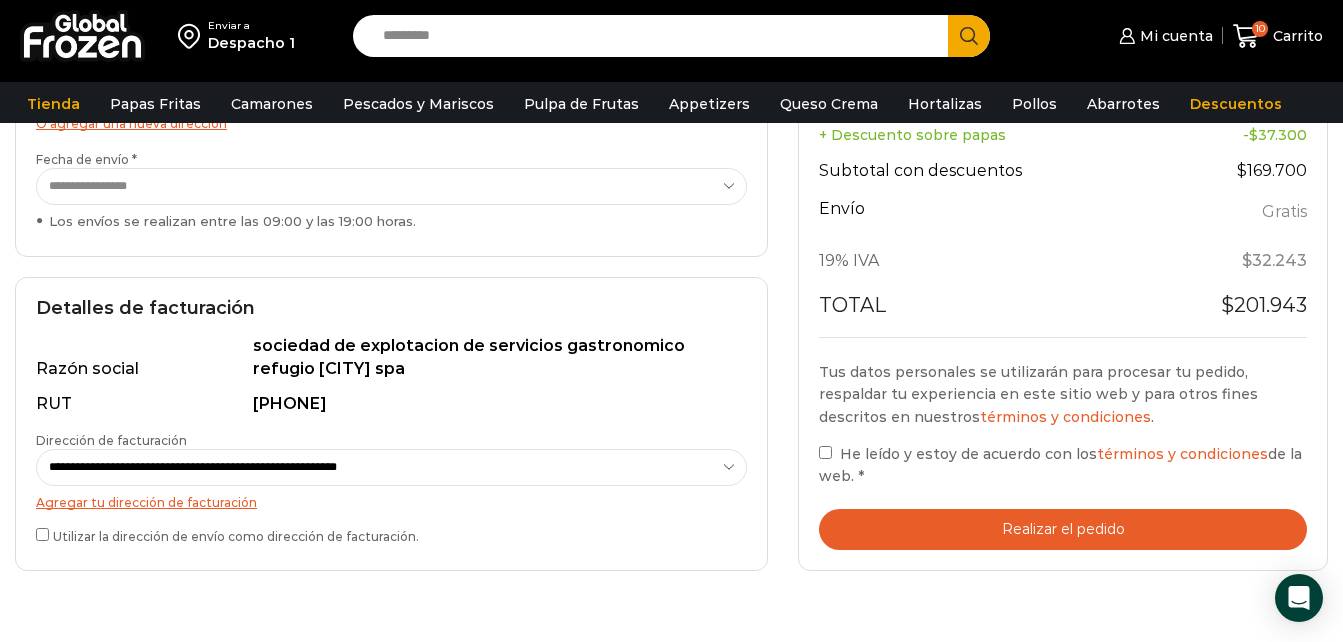 select on "*" 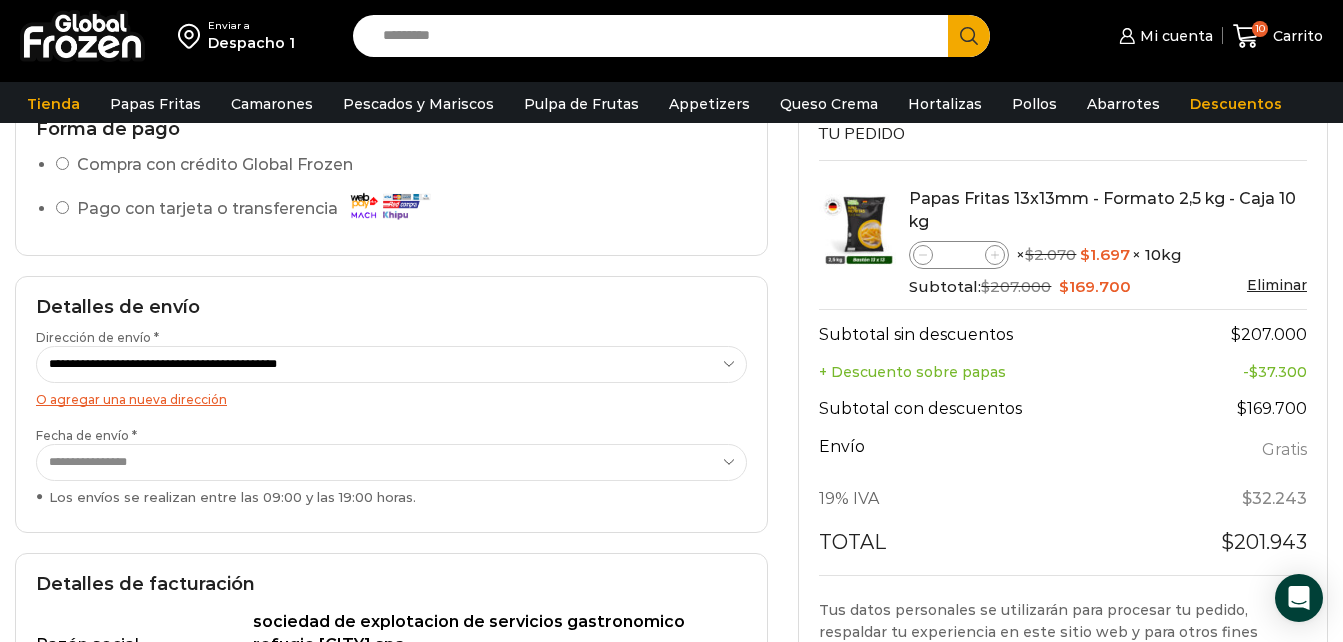 scroll, scrollTop: 267, scrollLeft: 0, axis: vertical 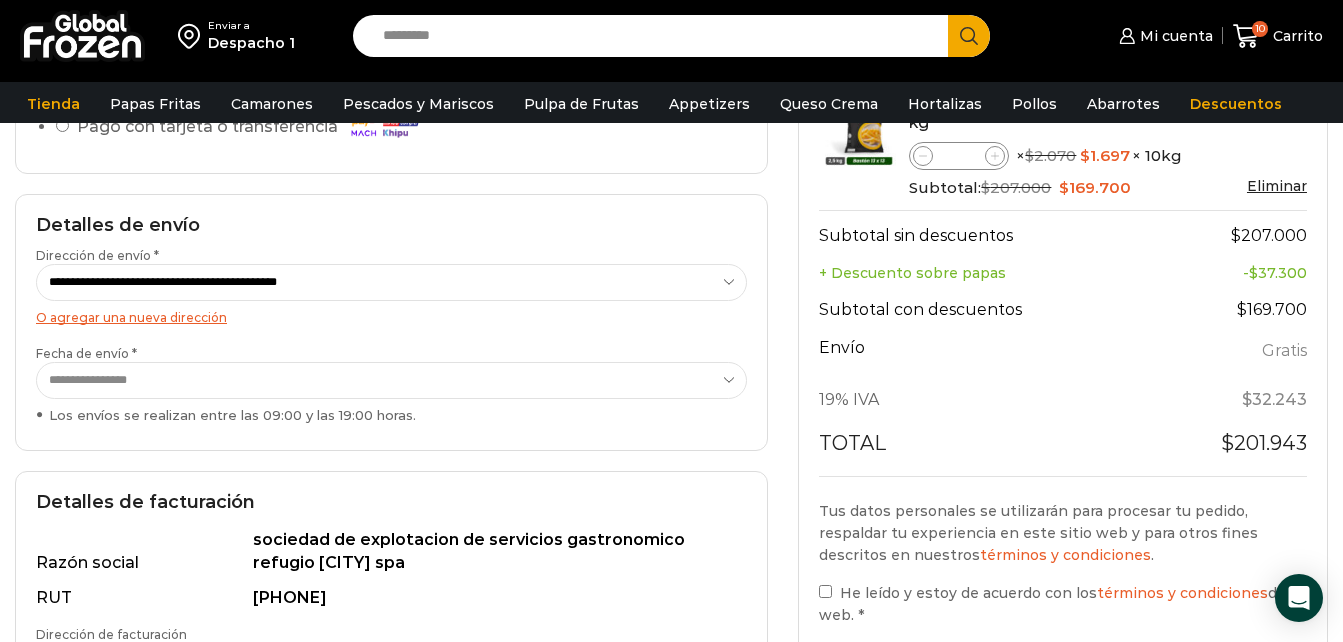 click on "**********" at bounding box center (391, 380) 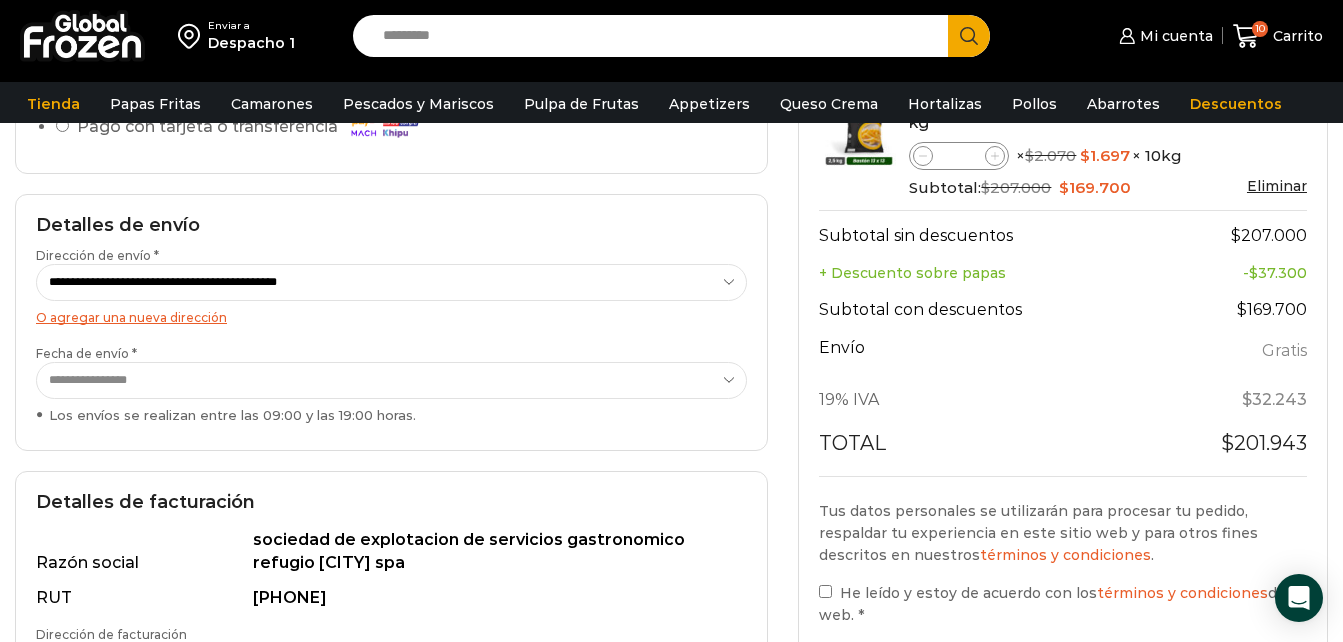 click on "**********" at bounding box center [391, 380] 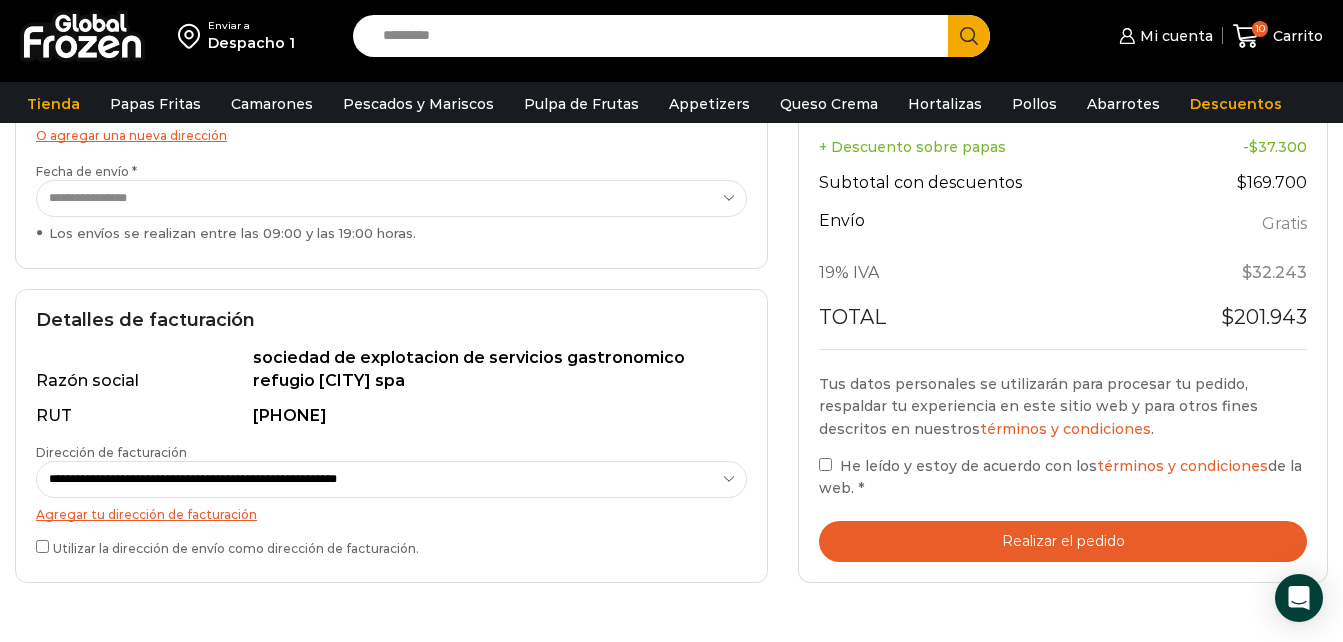 scroll, scrollTop: 462, scrollLeft: 0, axis: vertical 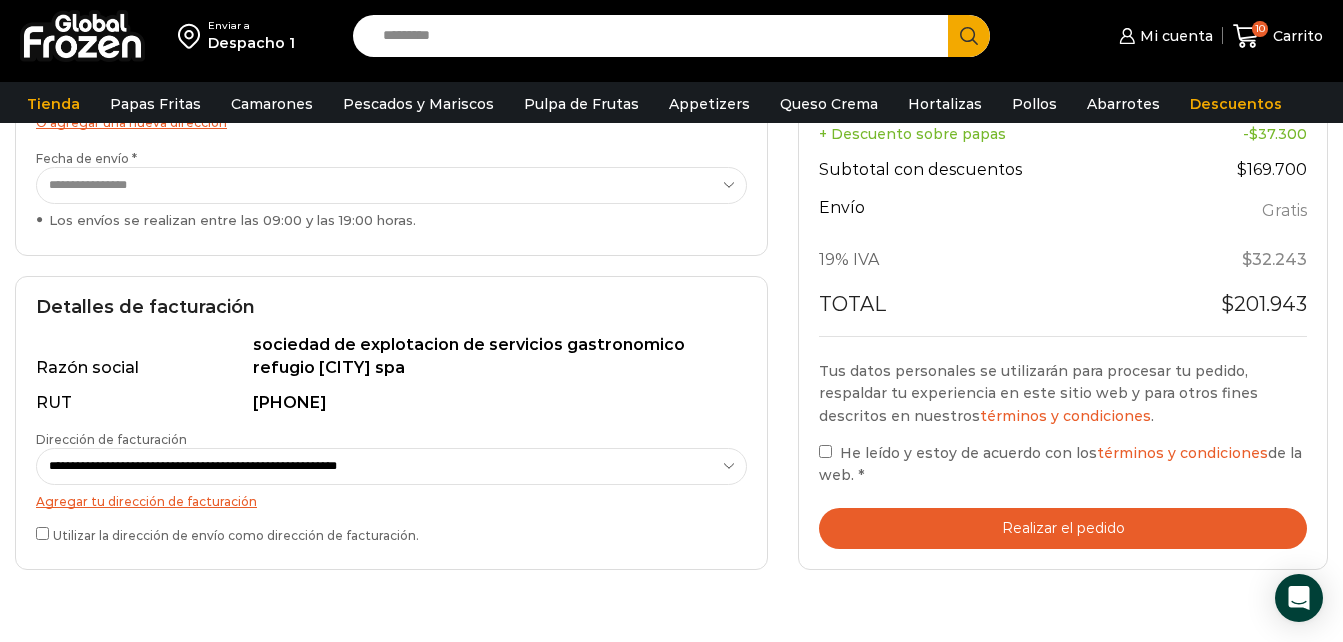 click on "Realizar el pedido" at bounding box center (1063, 528) 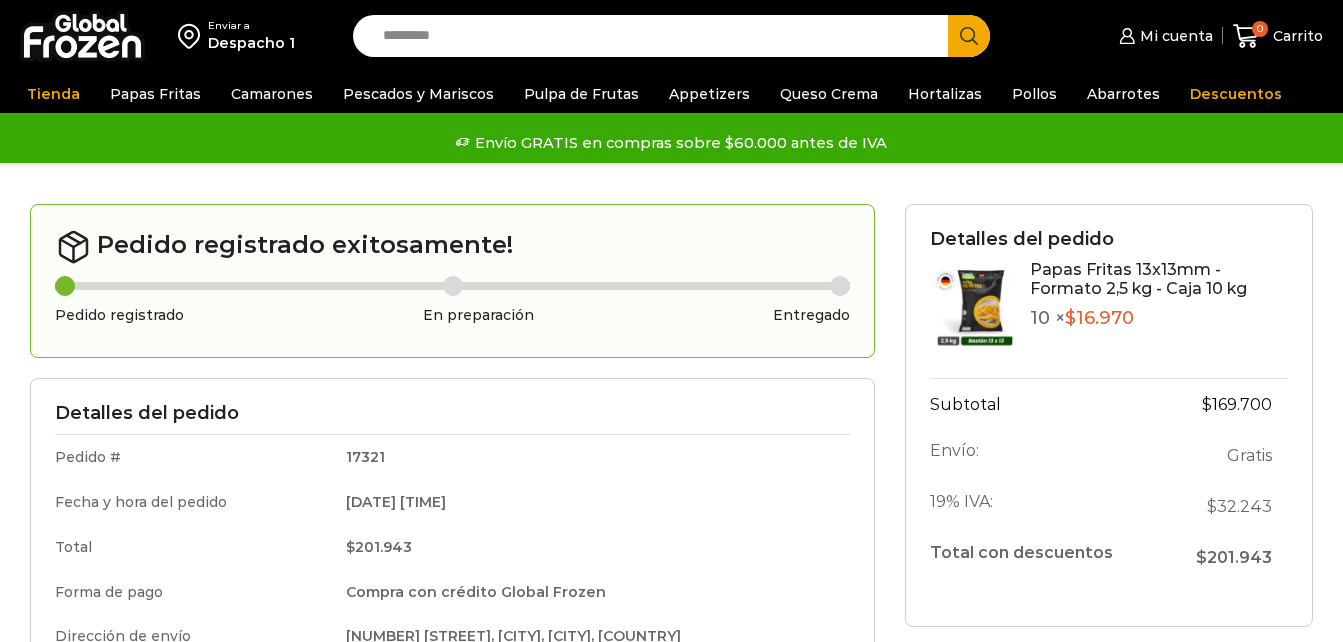 scroll, scrollTop: 0, scrollLeft: 0, axis: both 